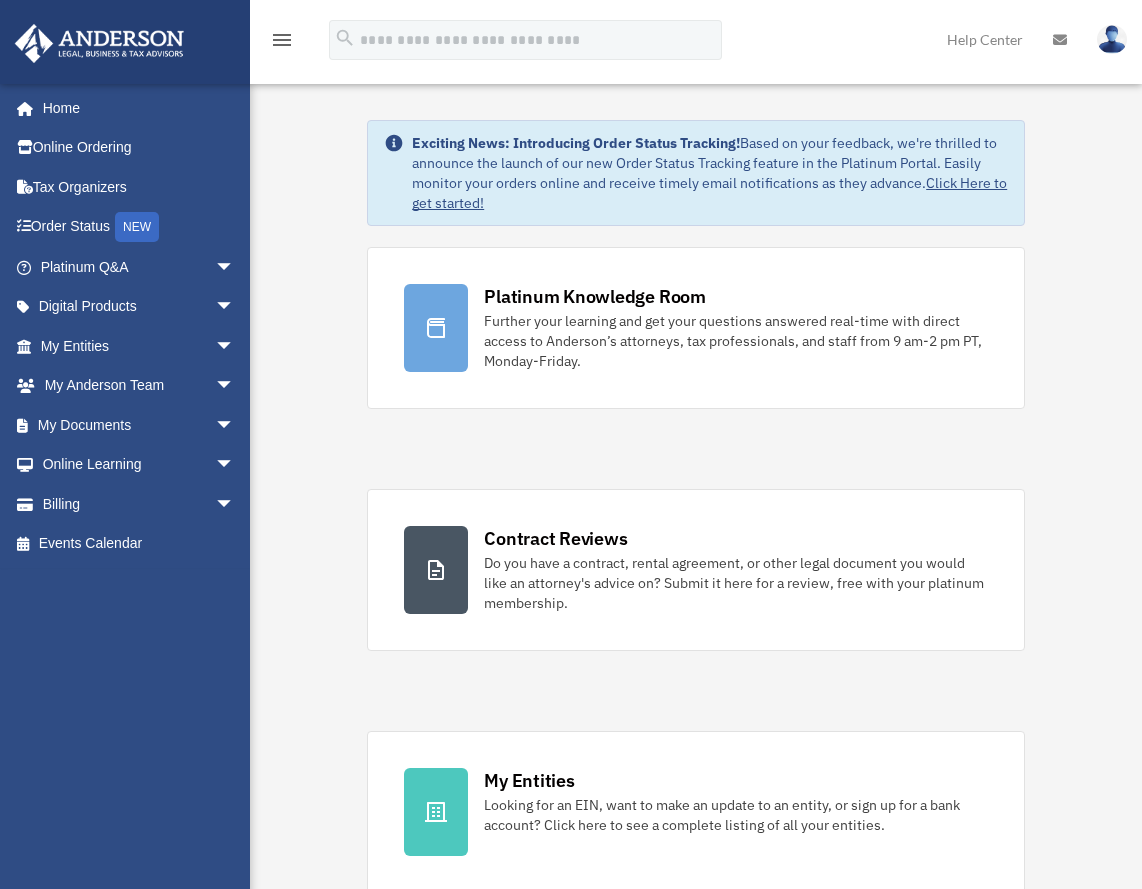scroll, scrollTop: 0, scrollLeft: 0, axis: both 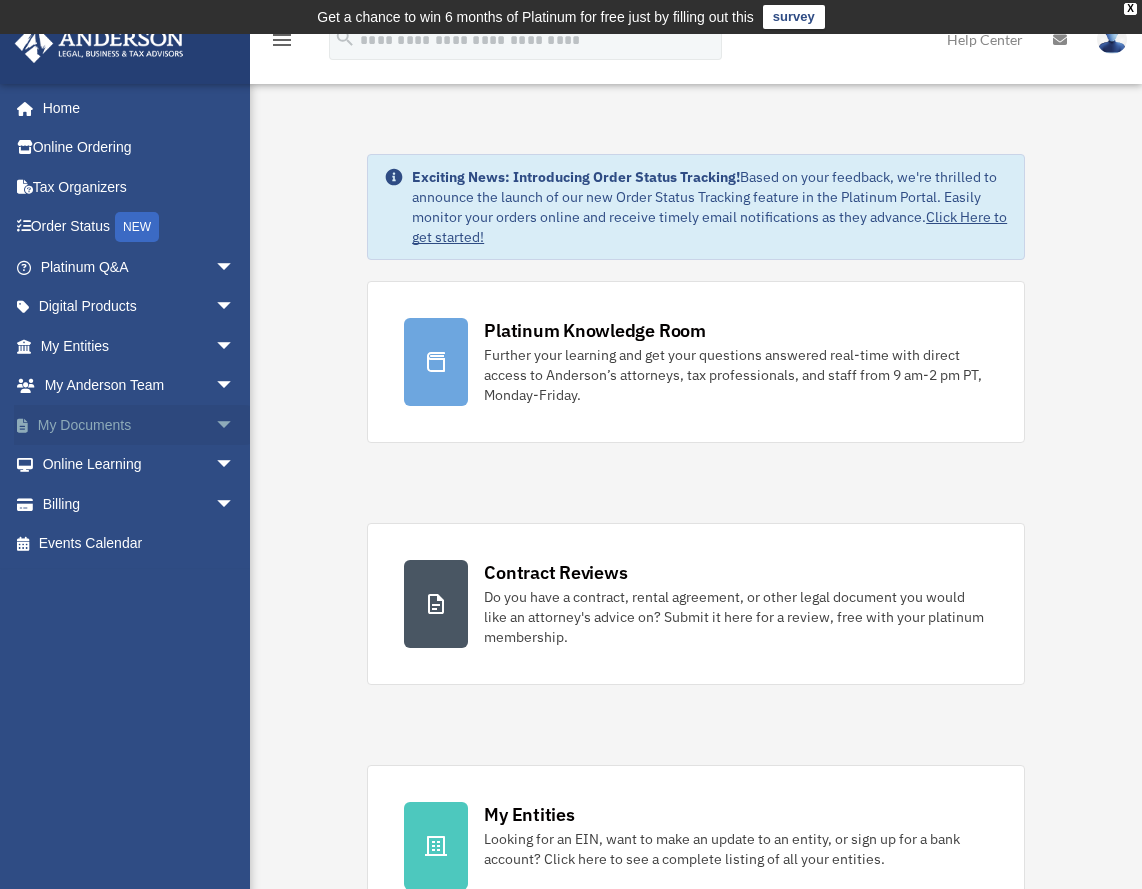 click on "arrow_drop_down" at bounding box center [235, 425] 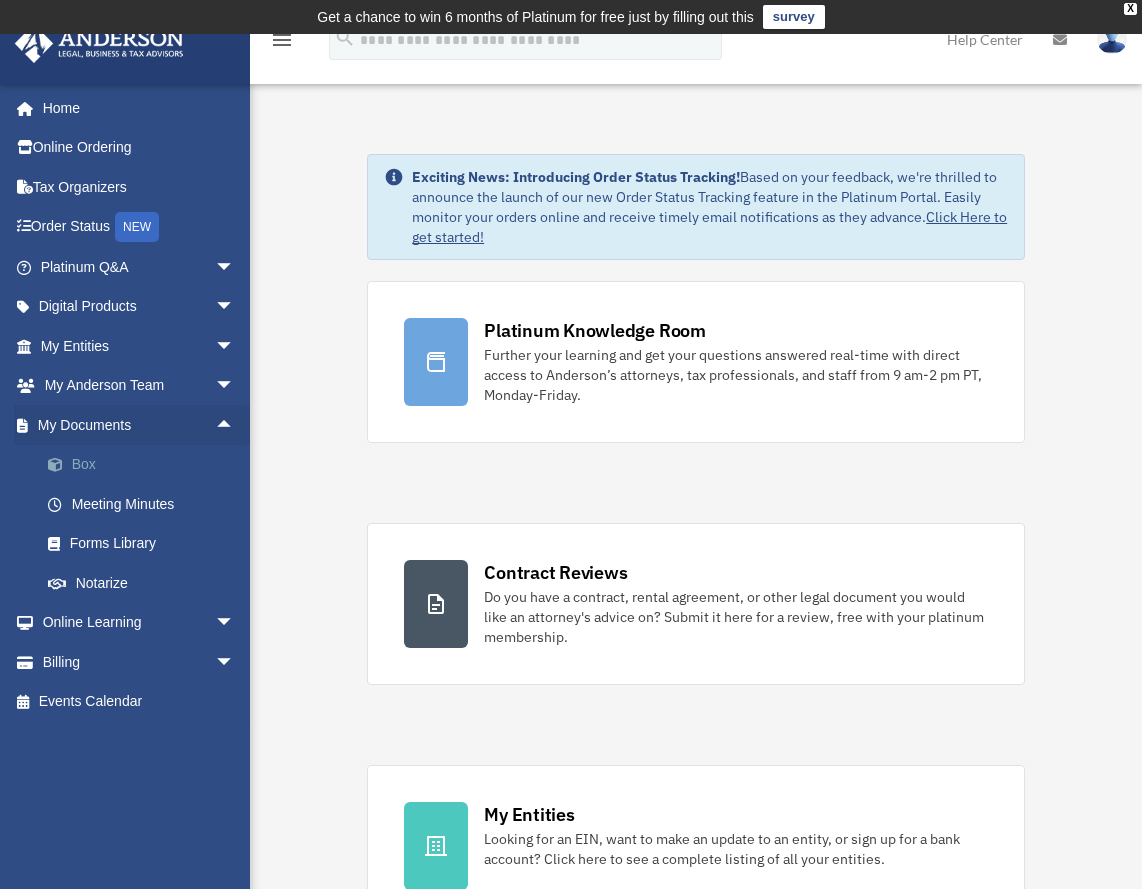 click on "Box" at bounding box center [146, 465] 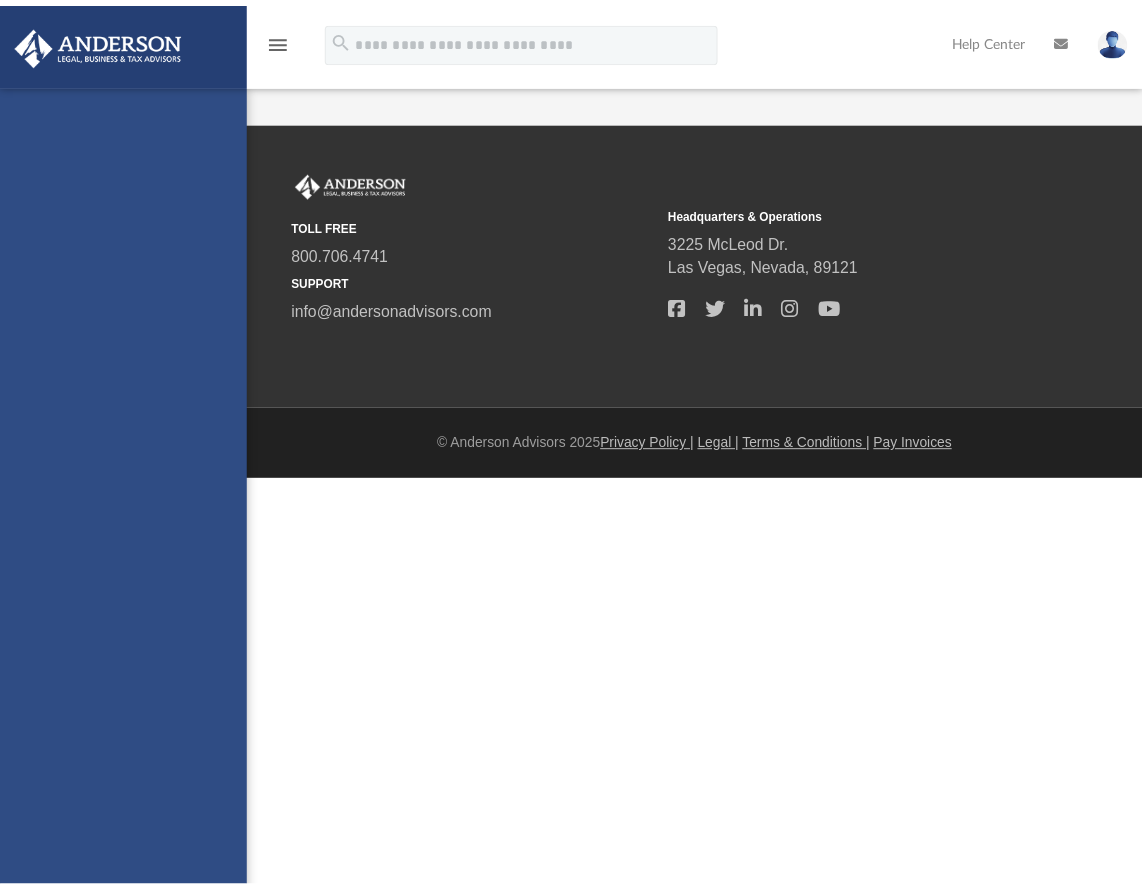 scroll, scrollTop: 0, scrollLeft: 0, axis: both 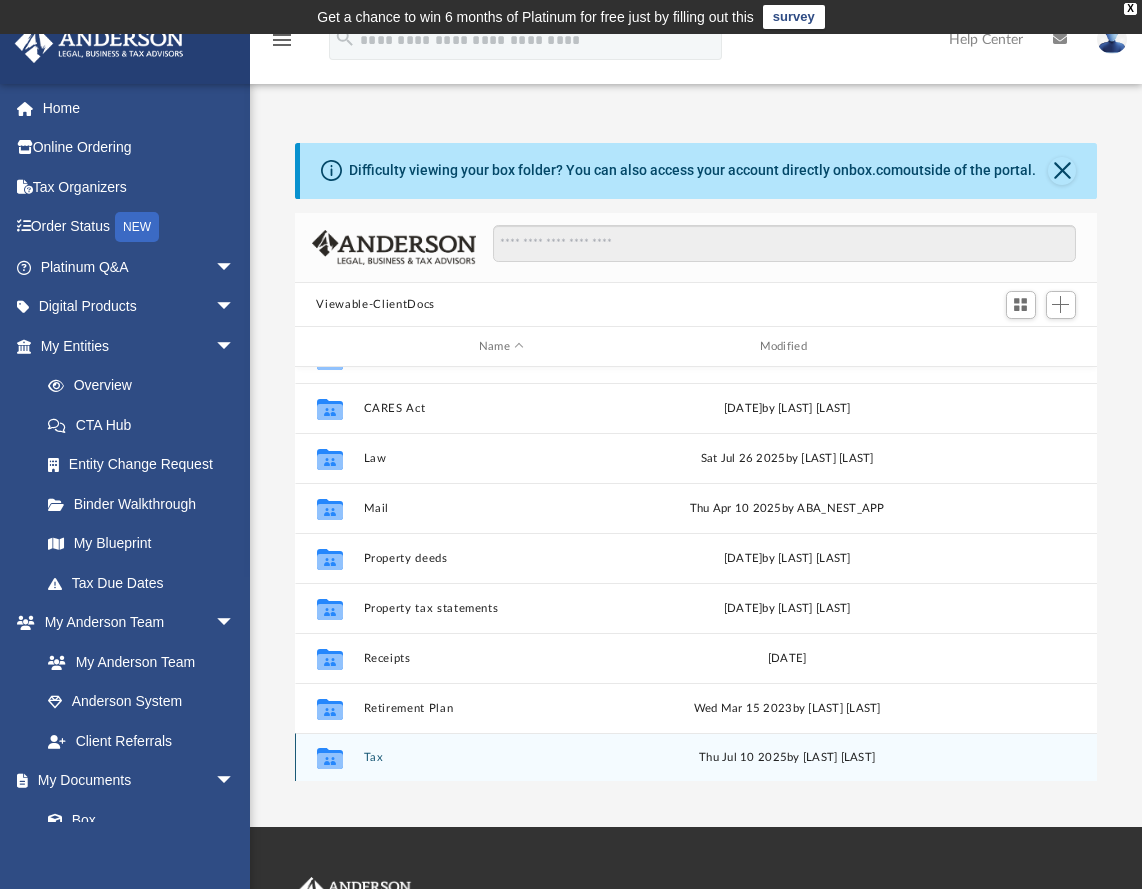 click on "Tax" at bounding box center [501, 758] 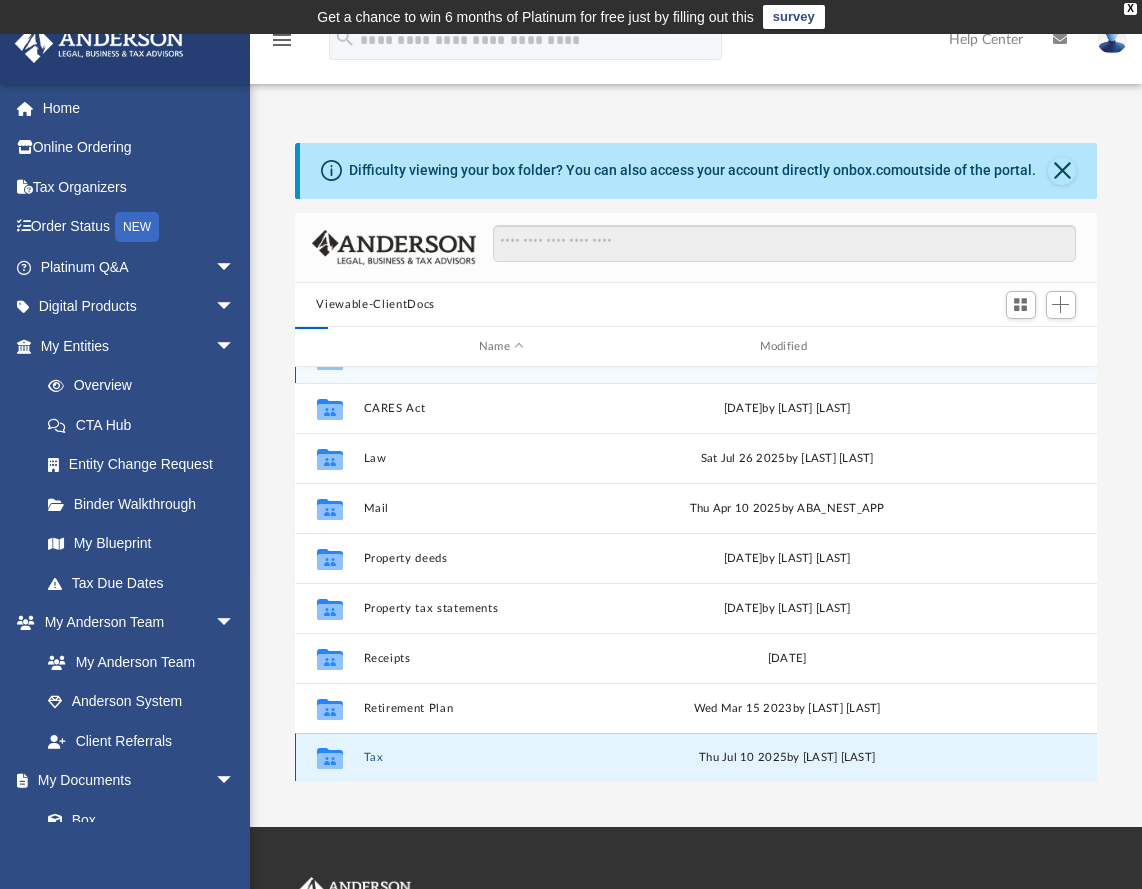 scroll, scrollTop: 0, scrollLeft: 0, axis: both 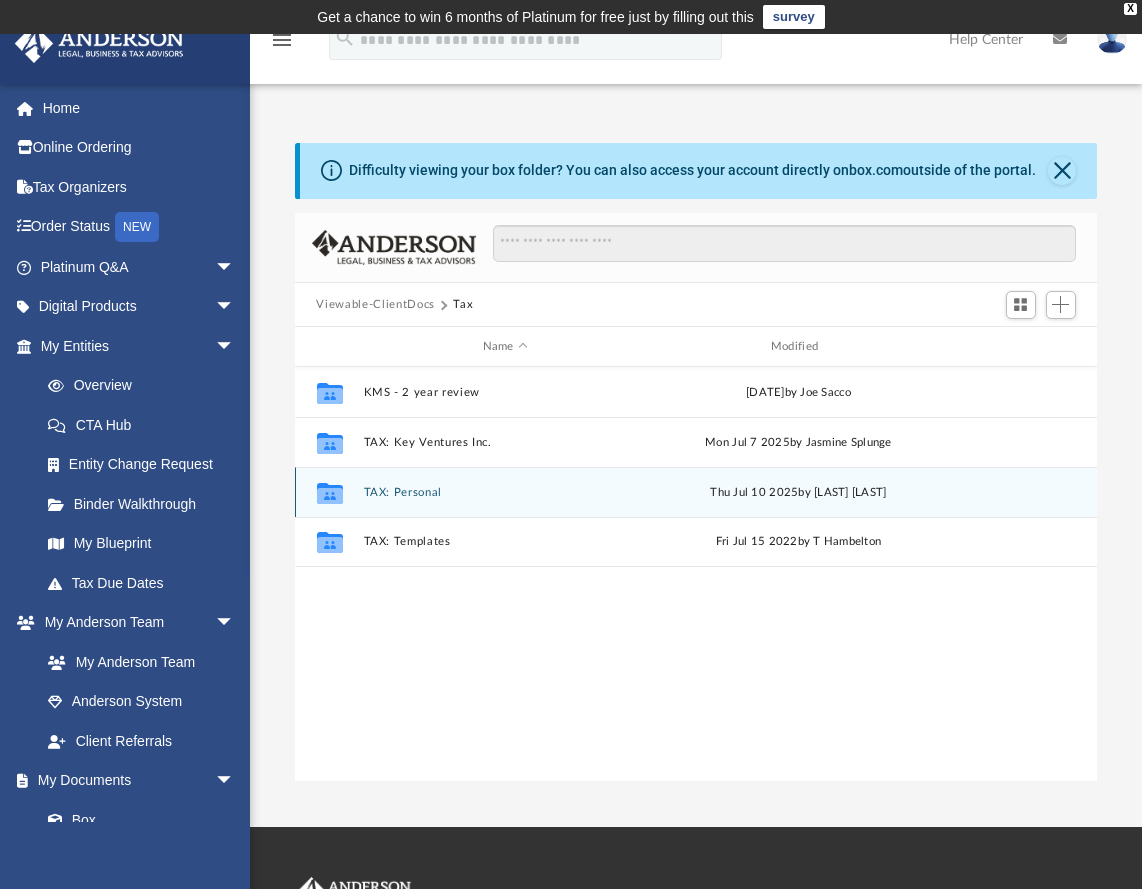 click on "TAX: Personal" at bounding box center [505, 492] 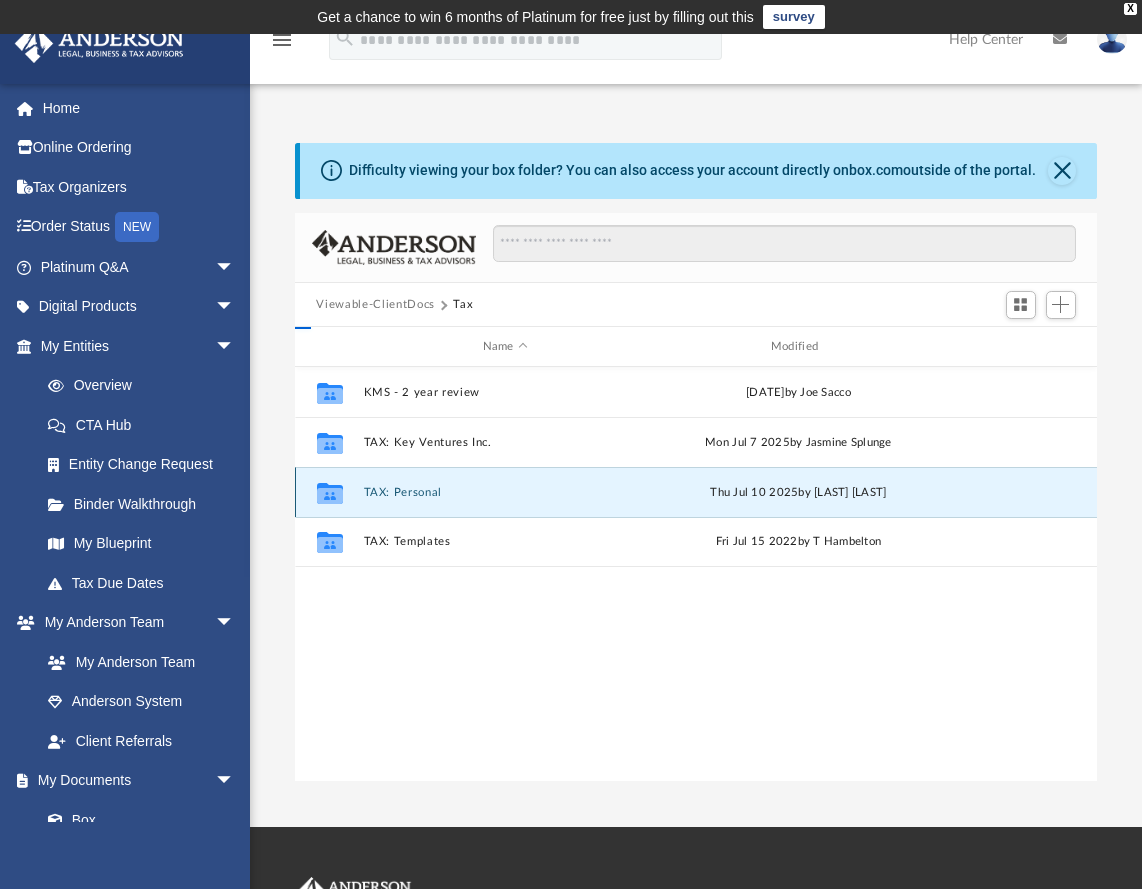 click on "TAX: Personal" at bounding box center [505, 492] 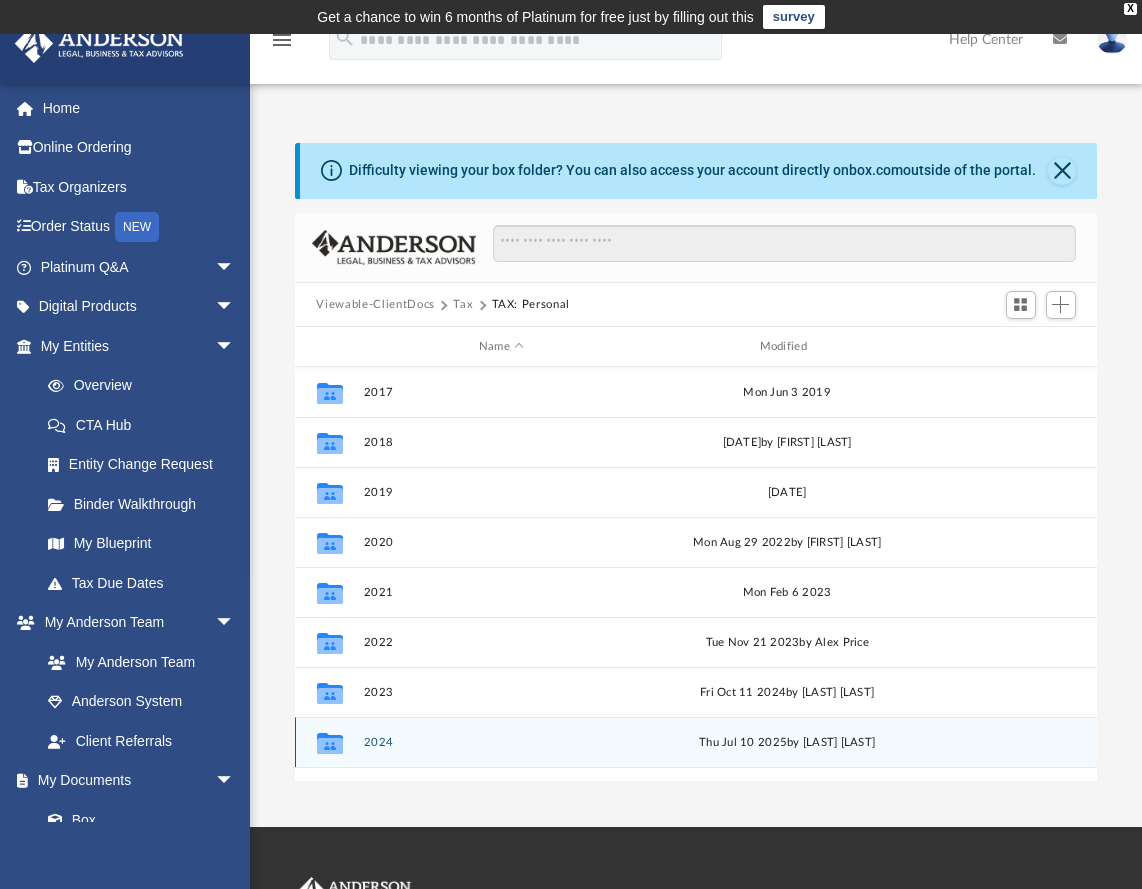 click on "2024" at bounding box center (501, 742) 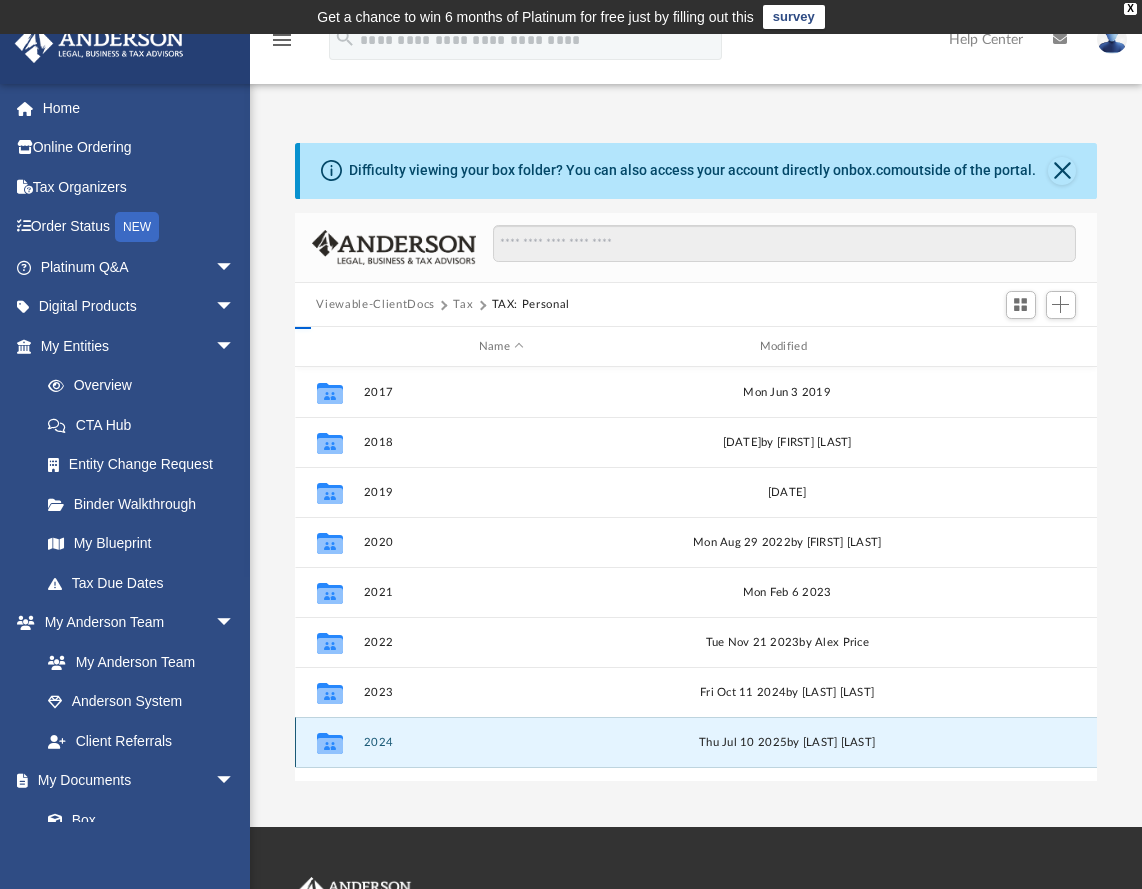 click on "2024" at bounding box center (501, 742) 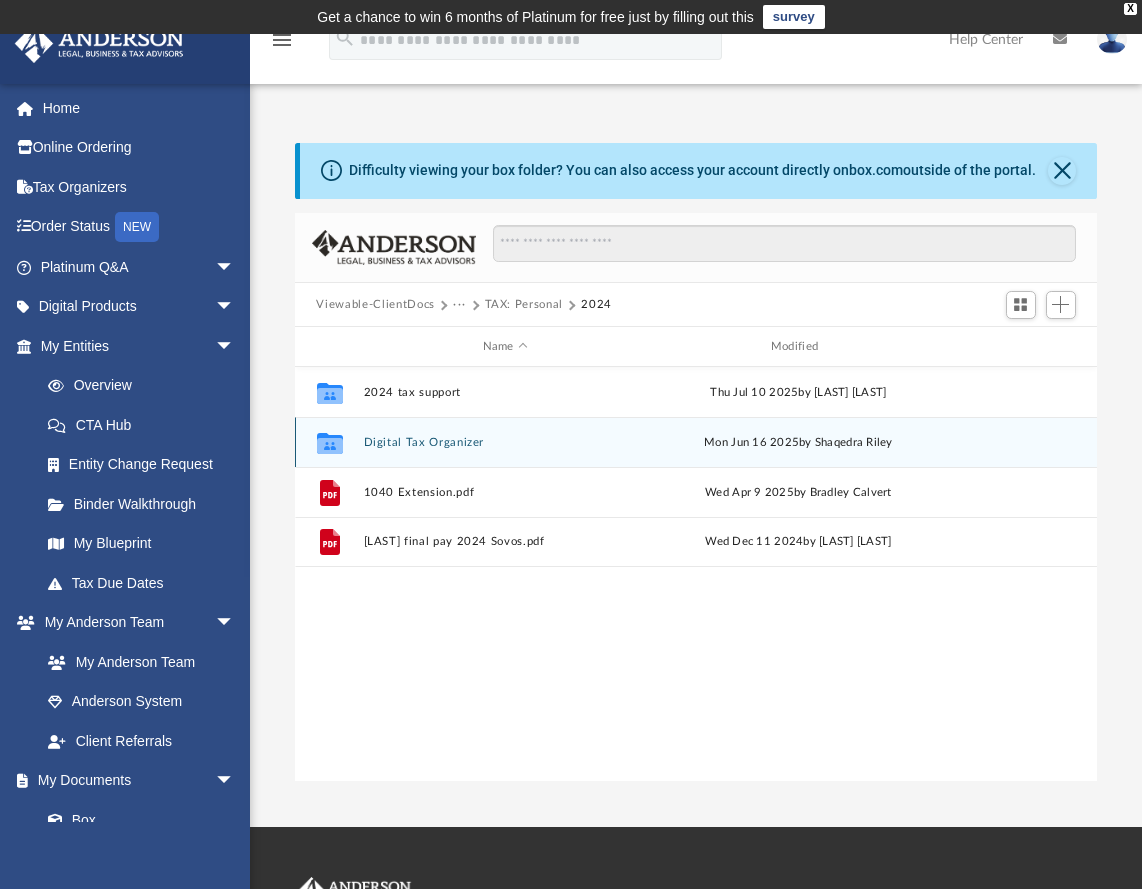 click on "Digital Tax Organizer" at bounding box center (505, 442) 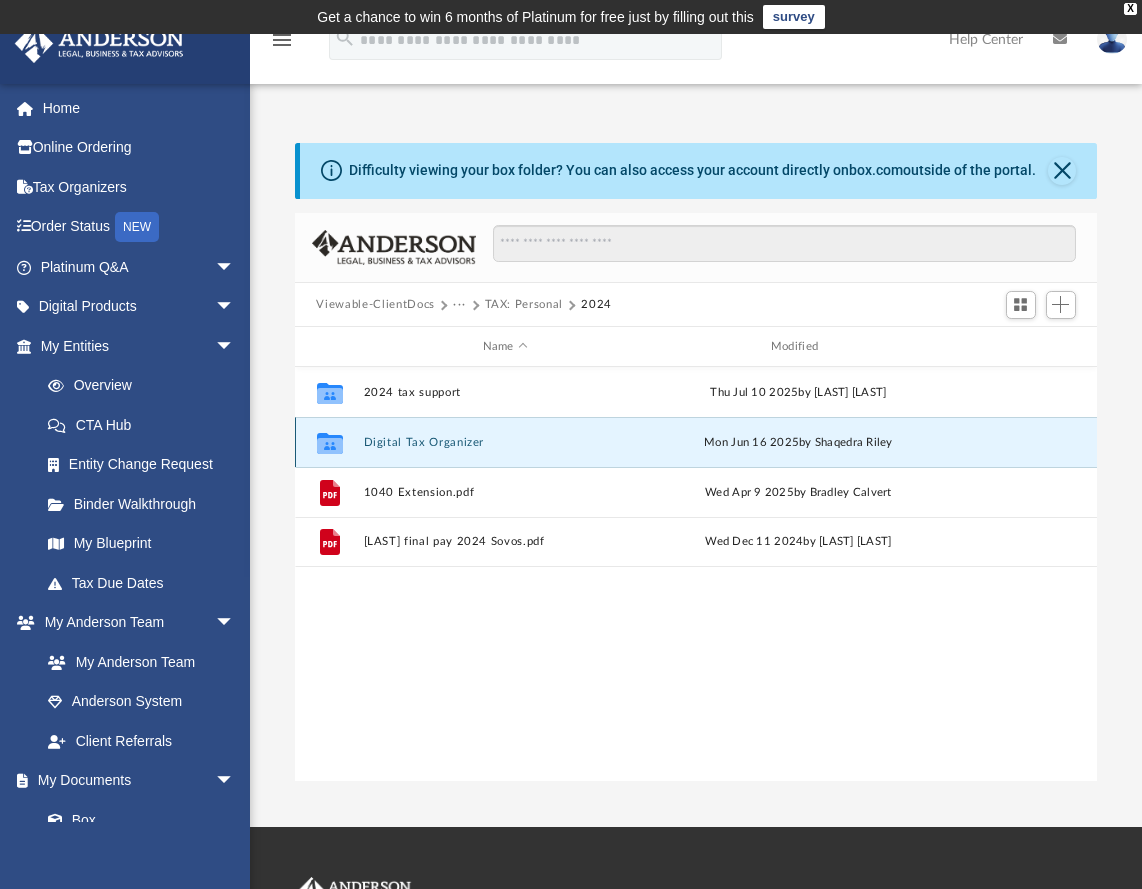 click on "Digital Tax Organizer" at bounding box center (505, 442) 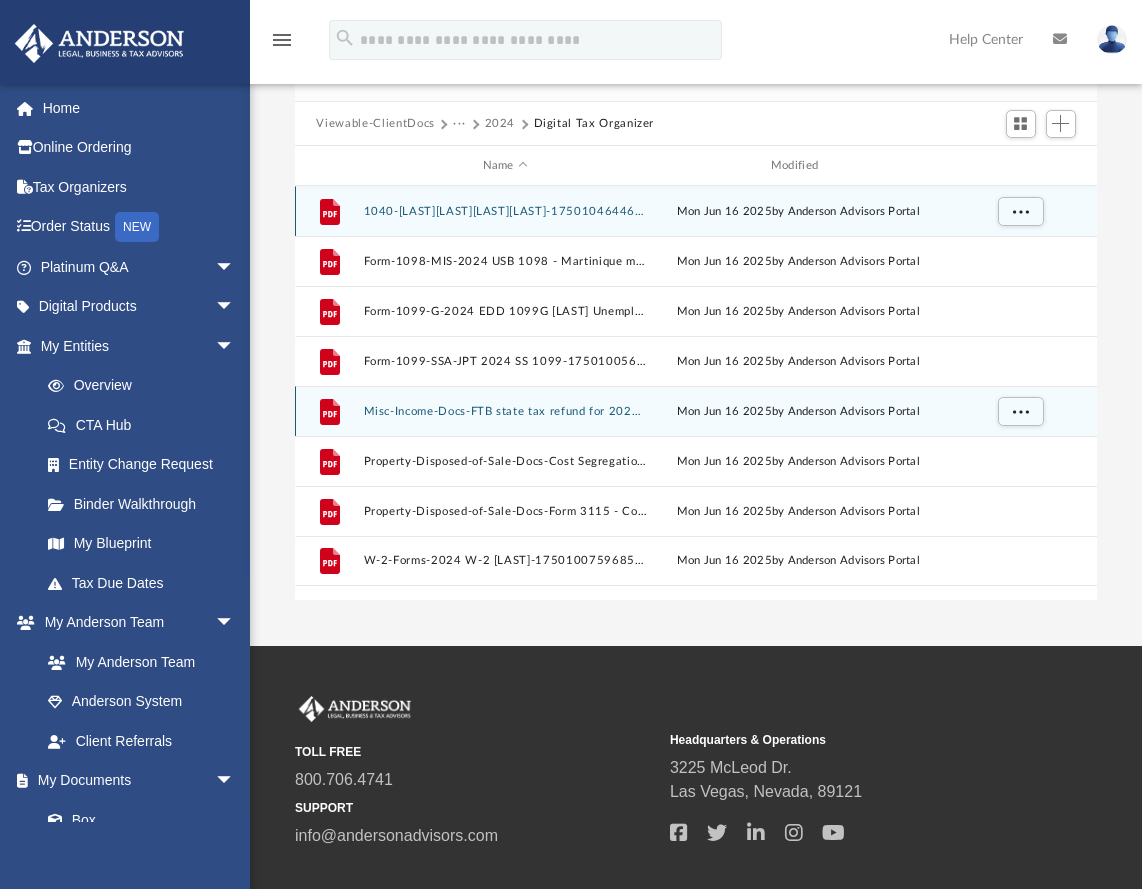 scroll, scrollTop: 175, scrollLeft: 0, axis: vertical 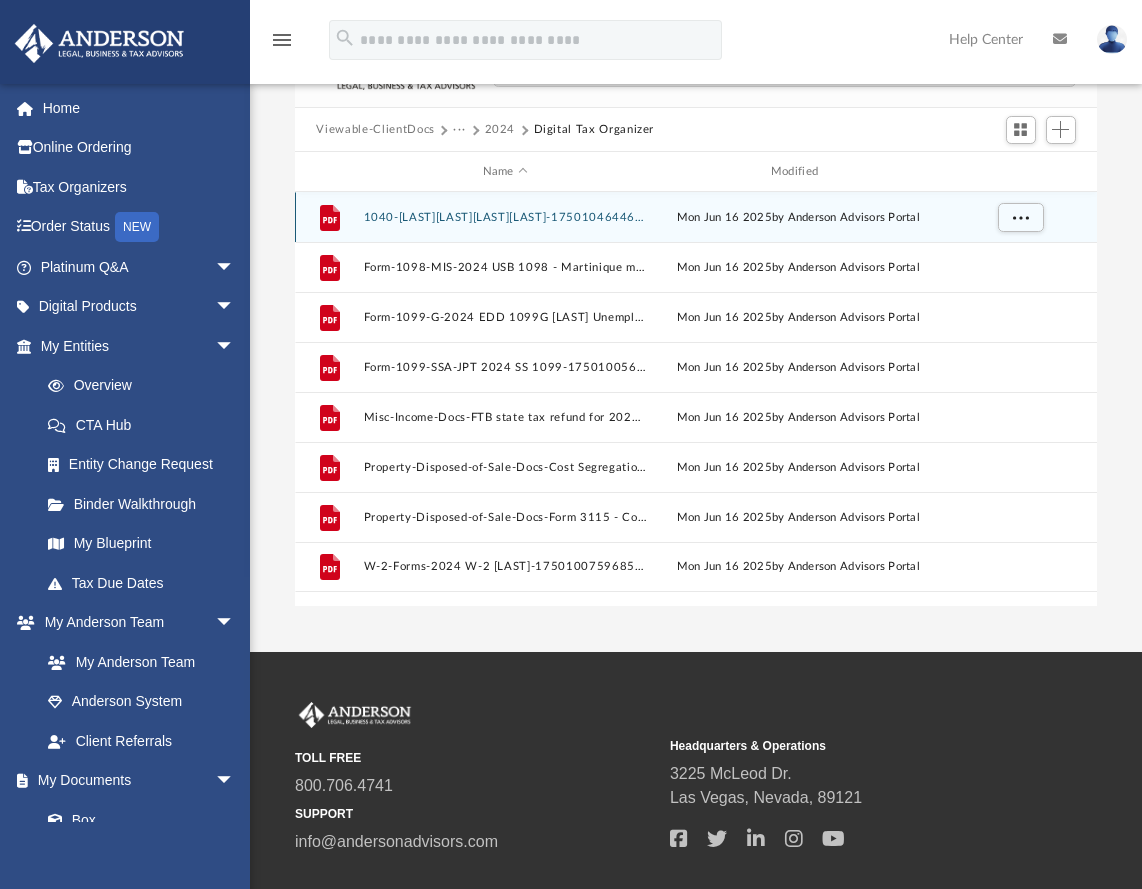 click on "1040-[LAST][LAST][LAST][LAST]-175010464468507a446caf3.pdf" at bounding box center (505, 217) 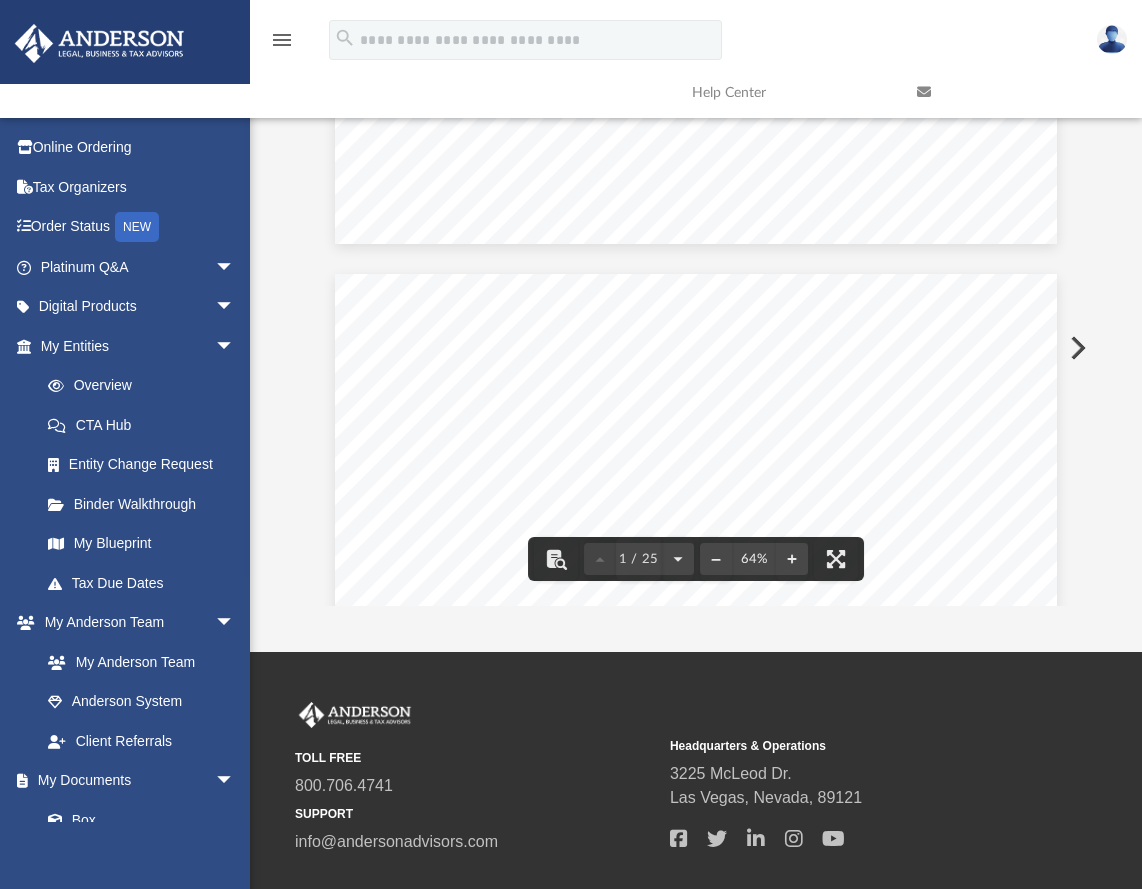 scroll, scrollTop: 0, scrollLeft: 0, axis: both 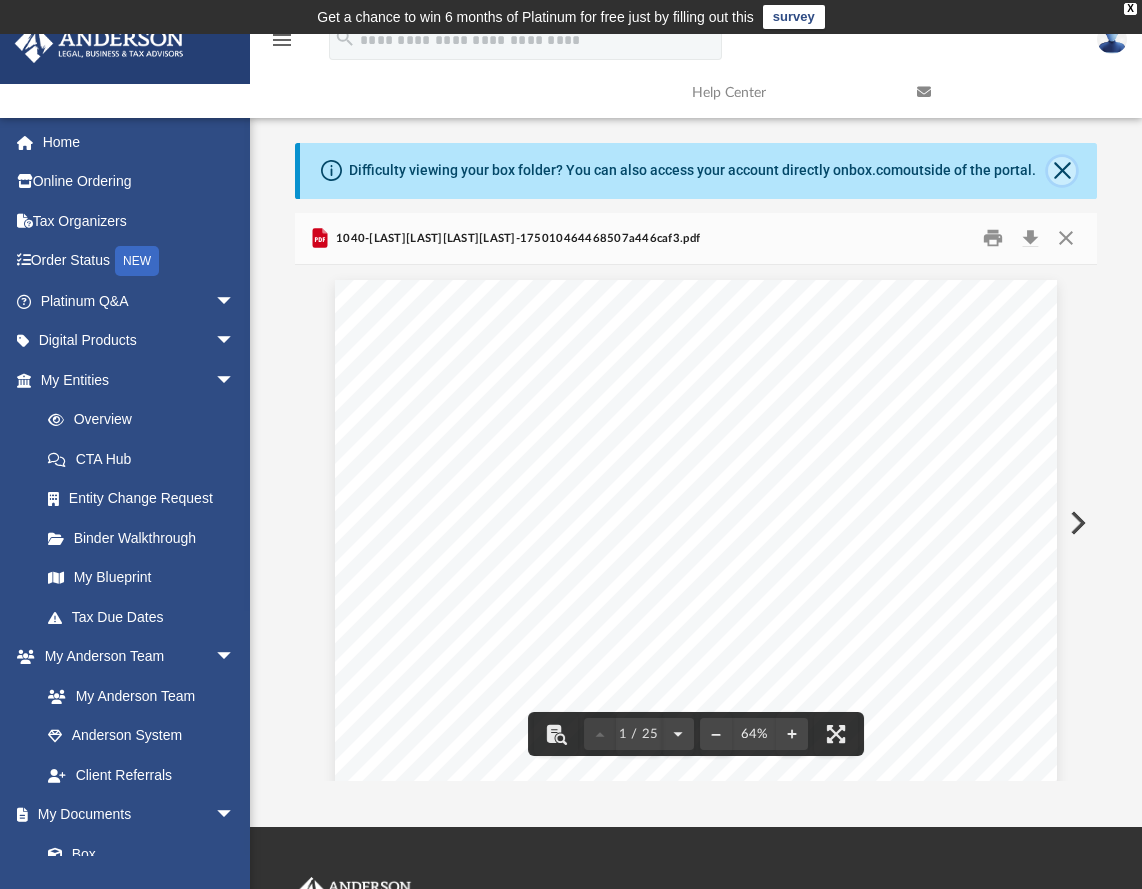 click 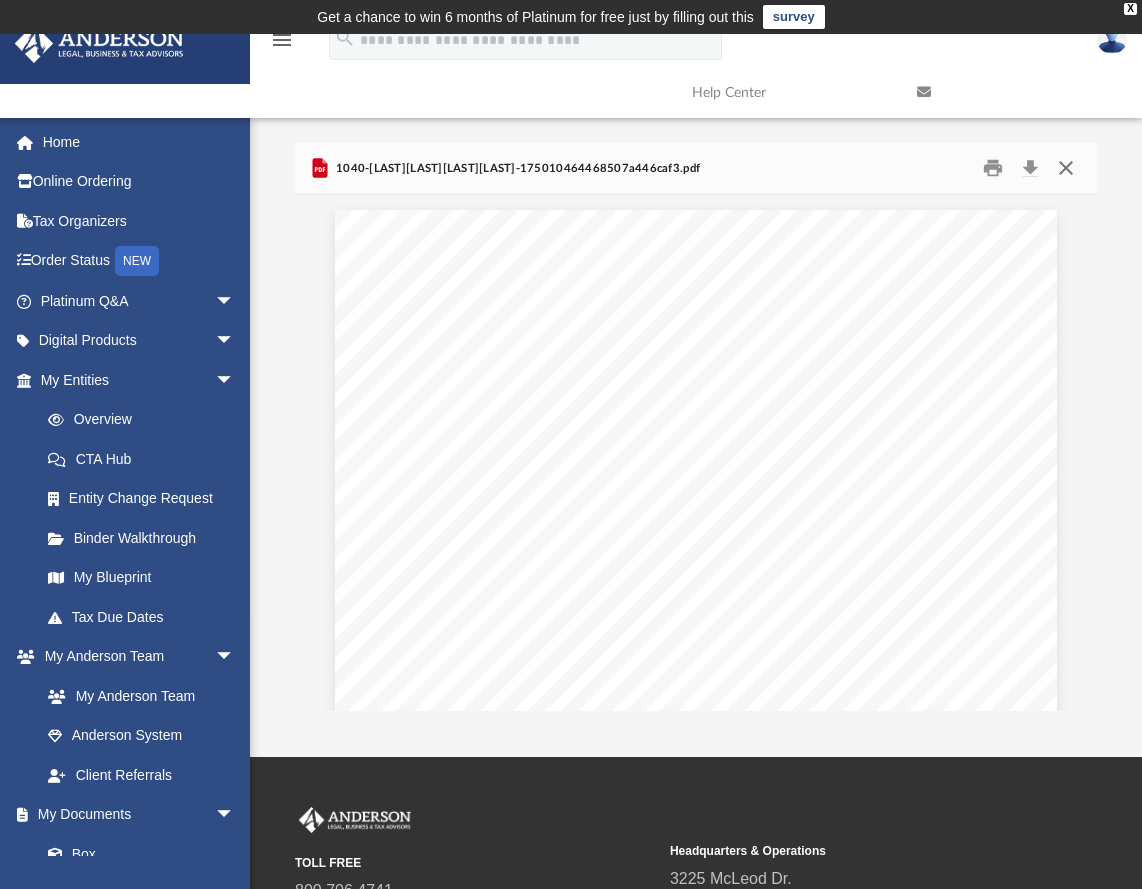 click at bounding box center [1066, 168] 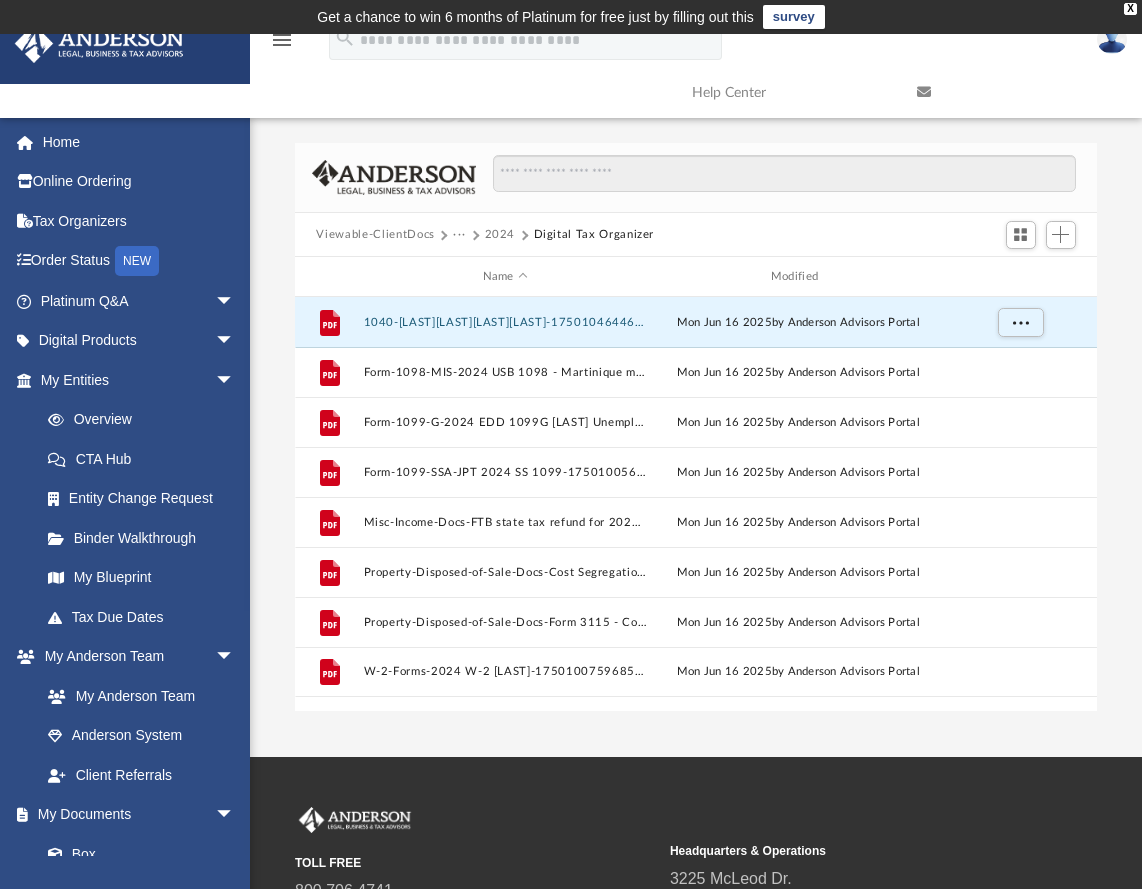 click on "···" at bounding box center [459, 235] 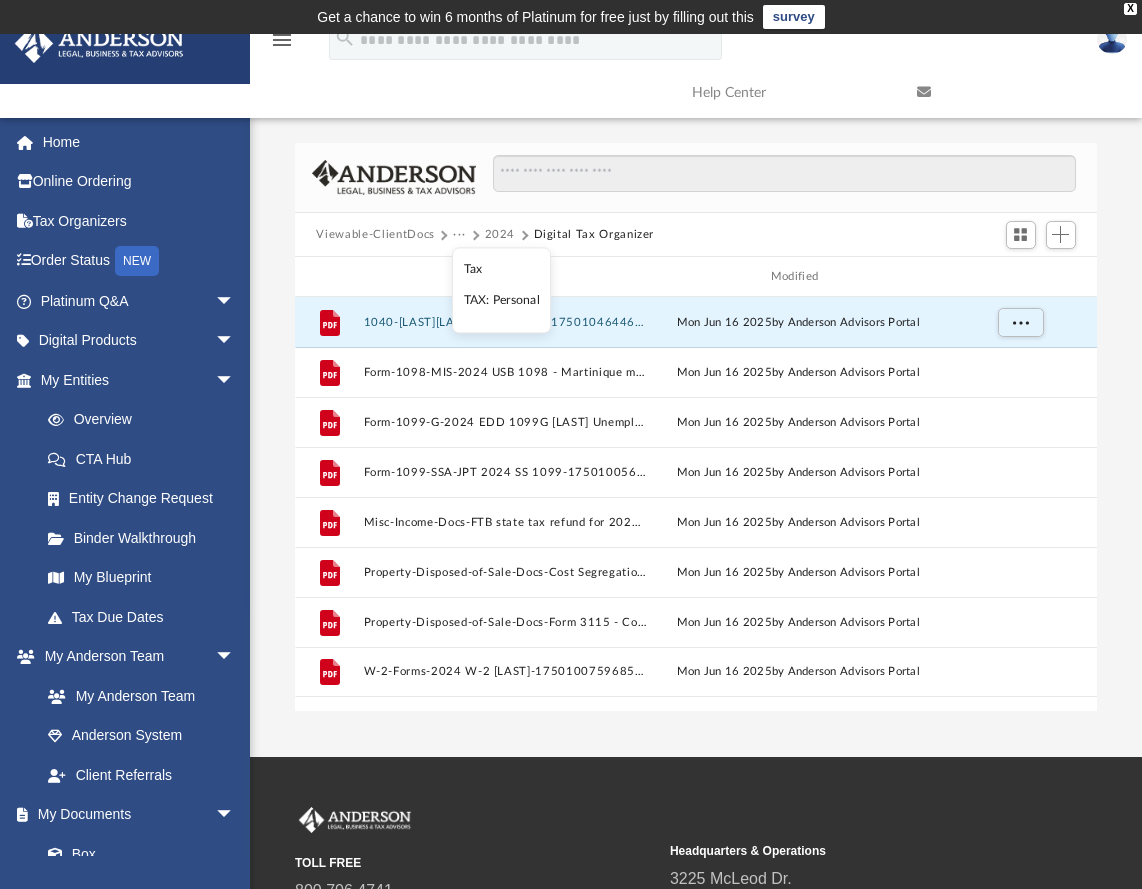 click on "Tax" at bounding box center (502, 269) 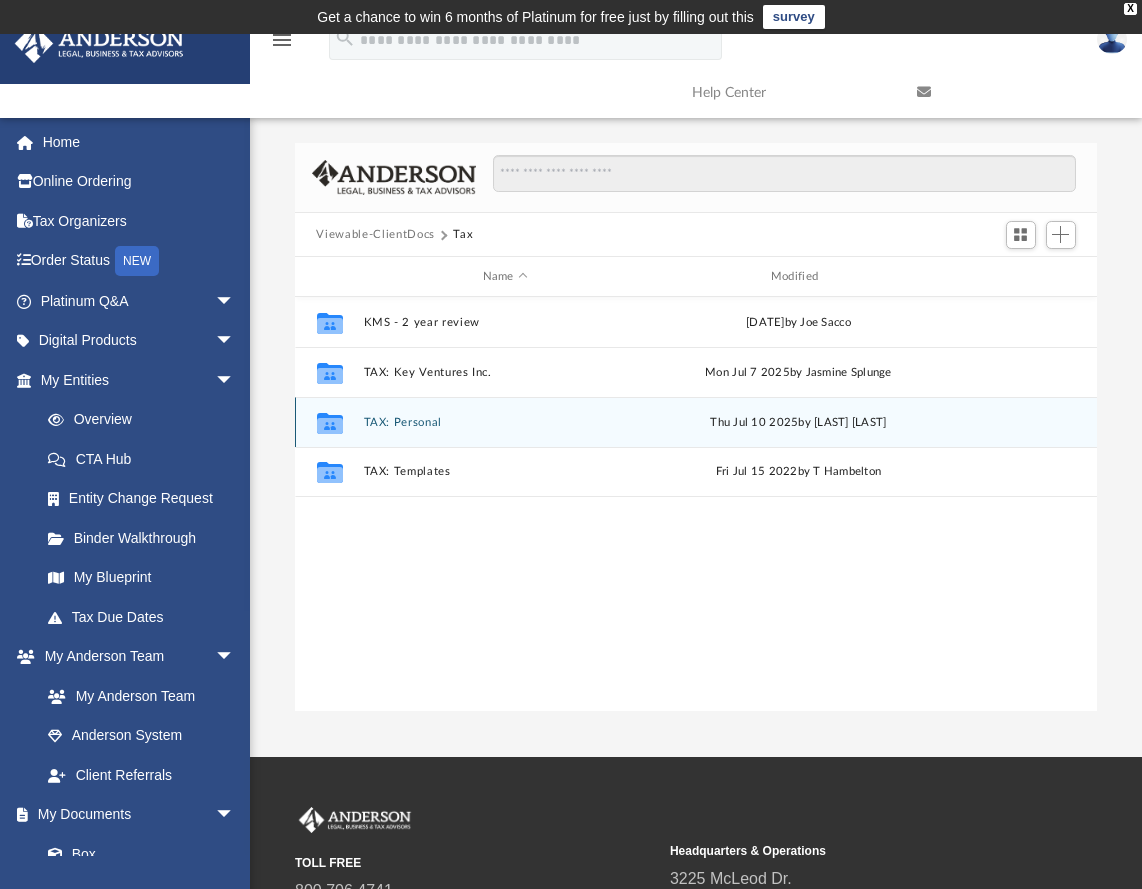 click on "TAX: Personal" at bounding box center (505, 422) 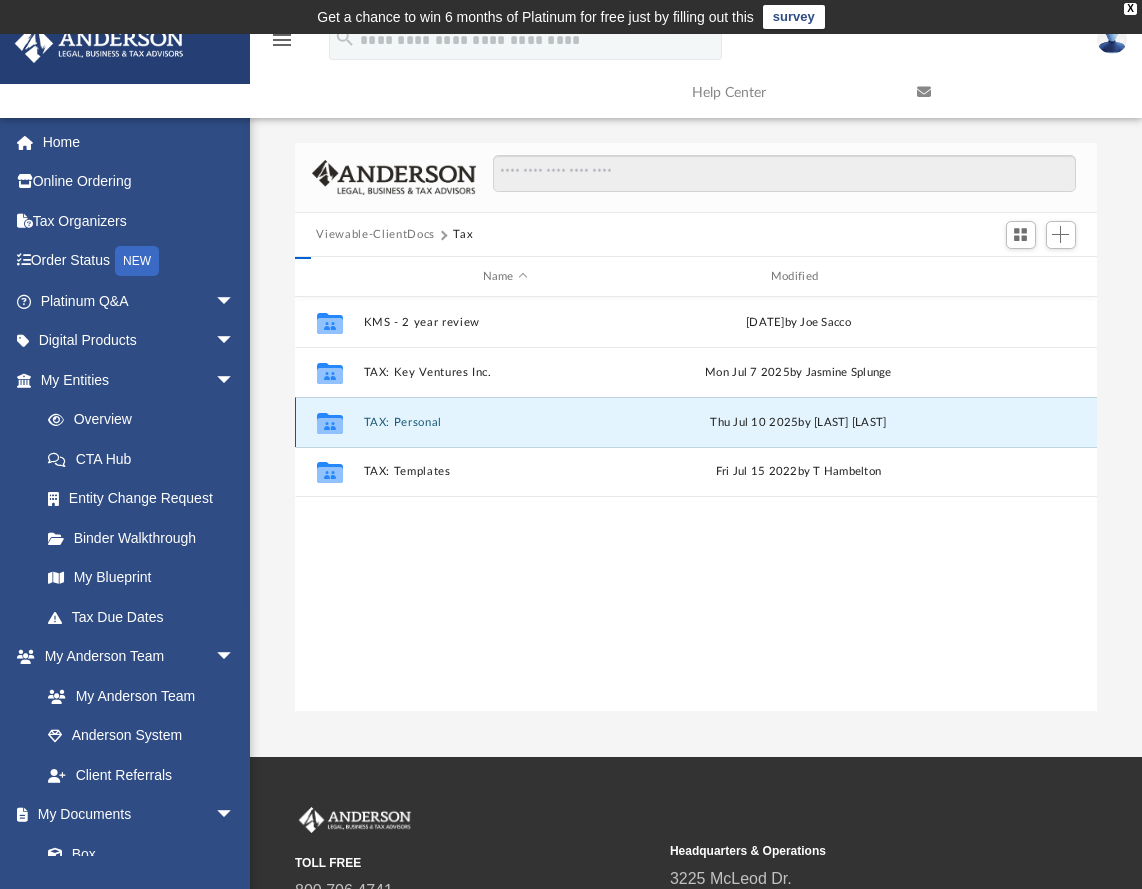 click on "TAX: Personal" at bounding box center [505, 422] 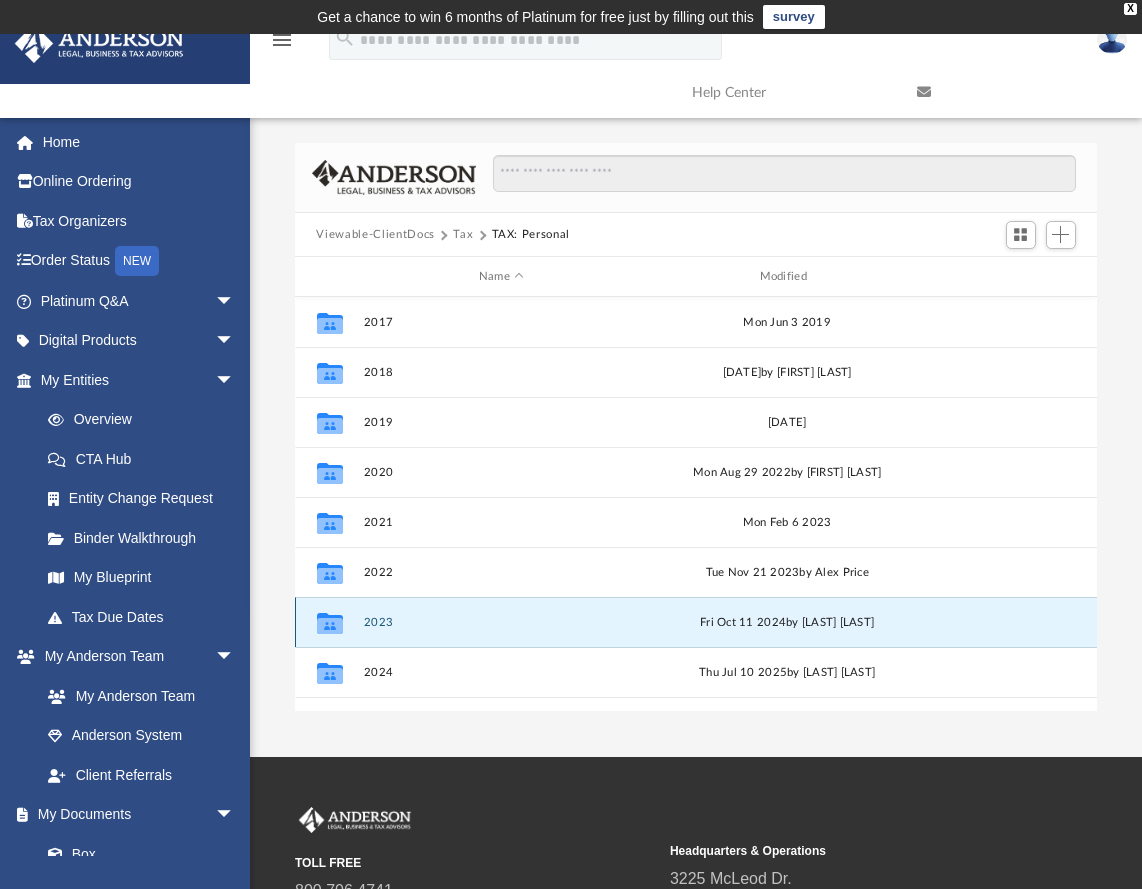 click on "2023" at bounding box center (501, 622) 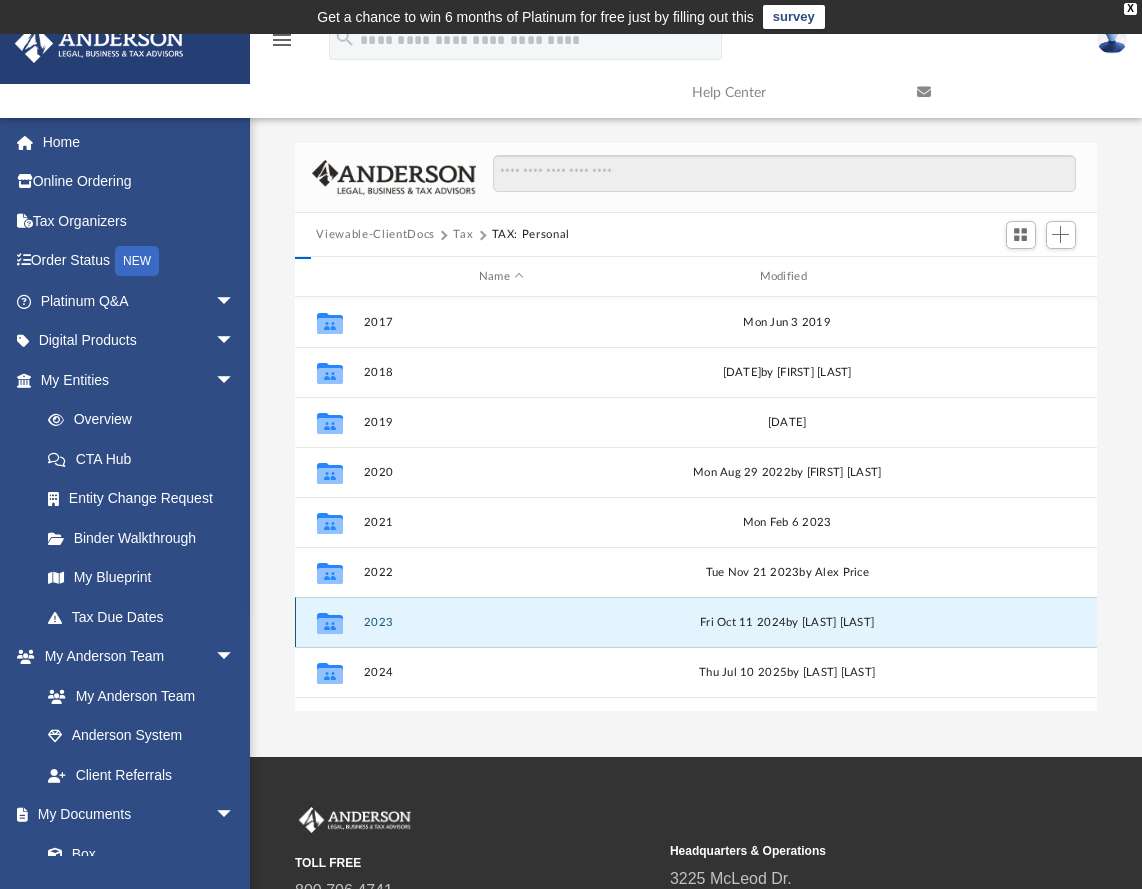 click on "2023" at bounding box center (501, 622) 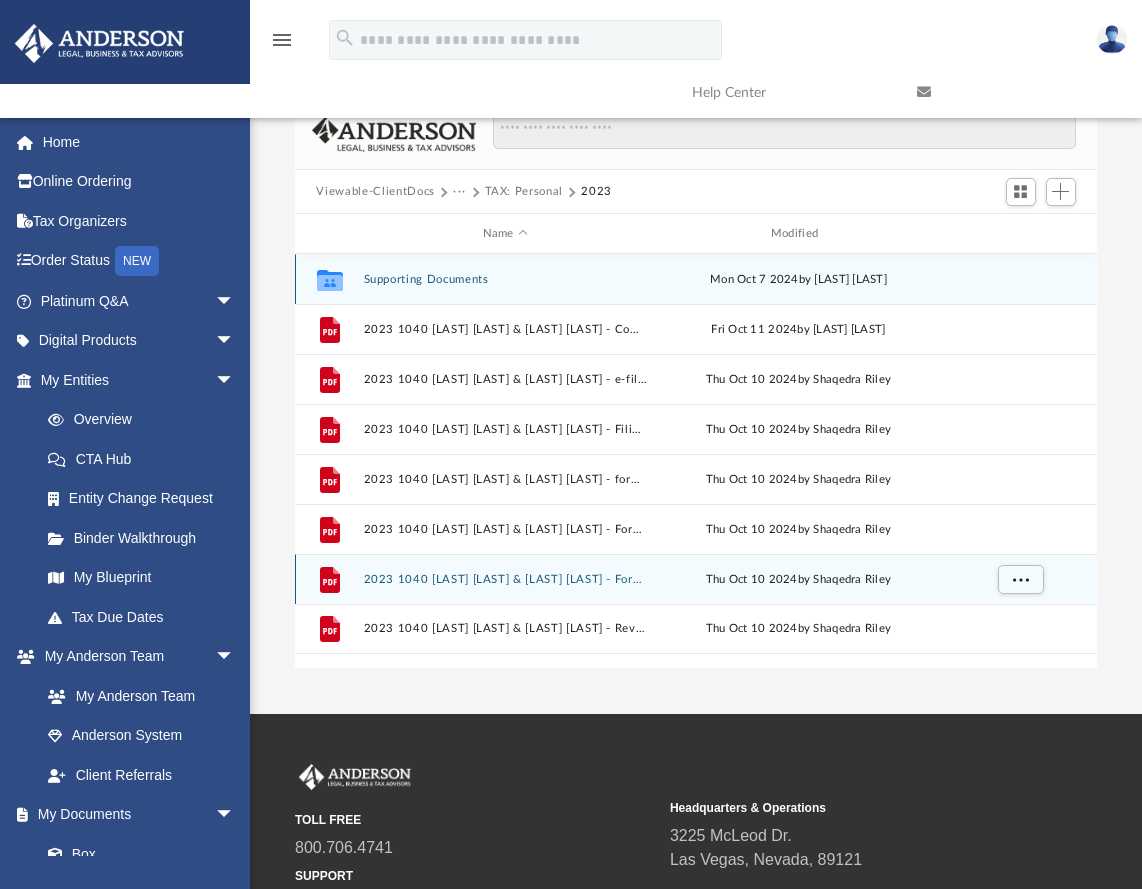 scroll, scrollTop: 0, scrollLeft: 0, axis: both 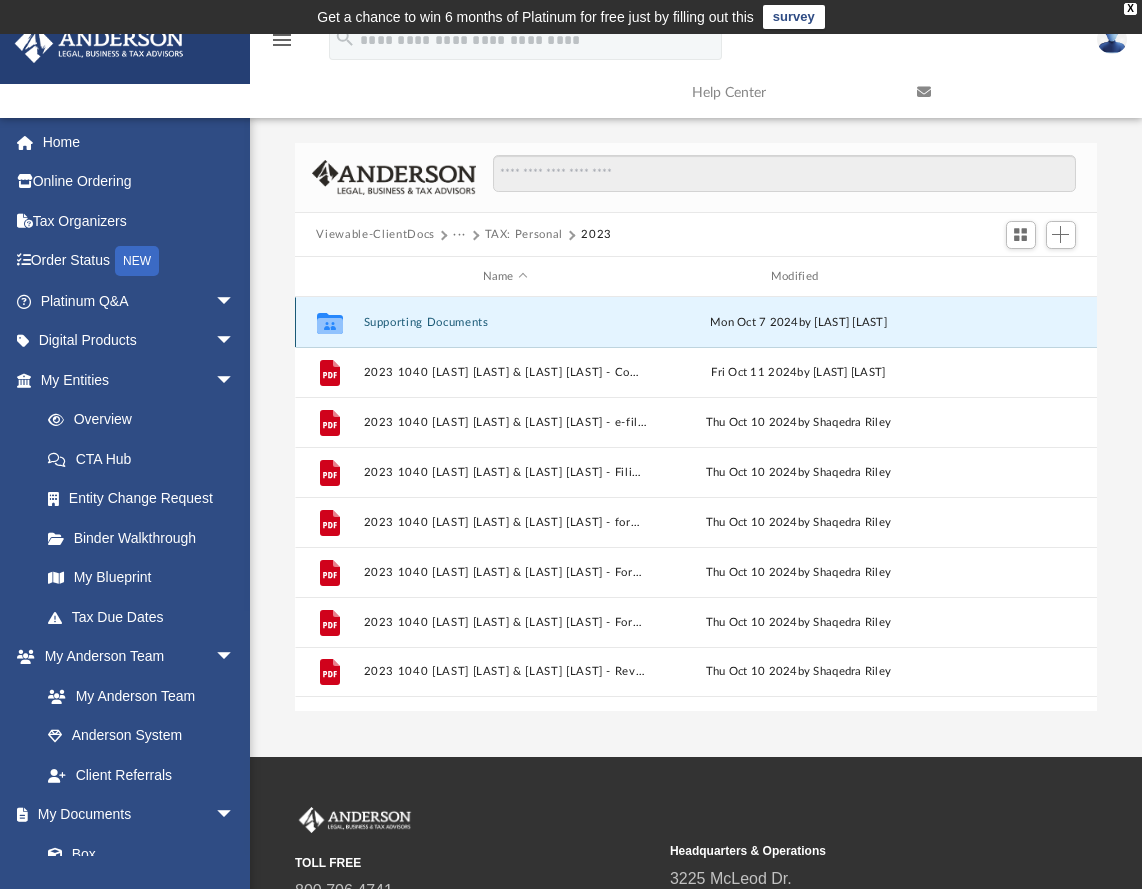 click on "Supporting Documents" at bounding box center (505, 322) 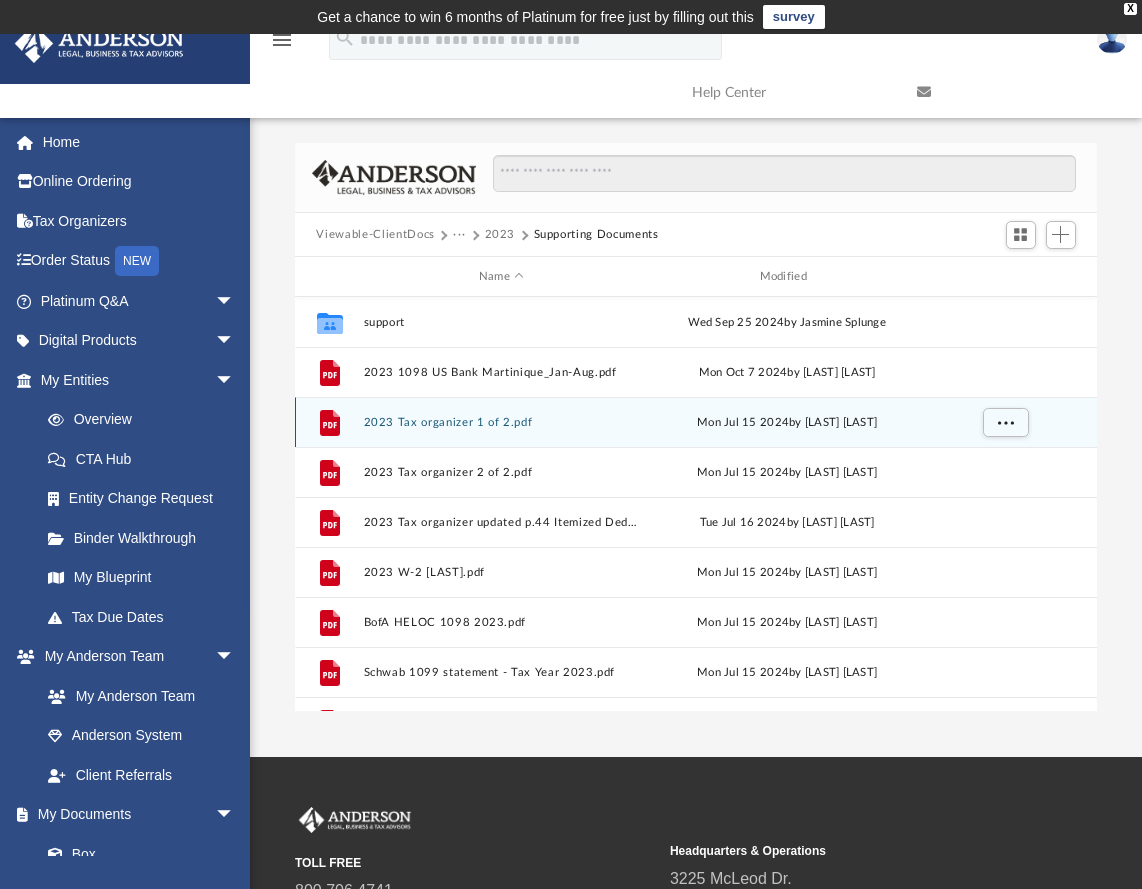 click on "2023 Tax organizer 1 of 2.pdf" at bounding box center (501, 422) 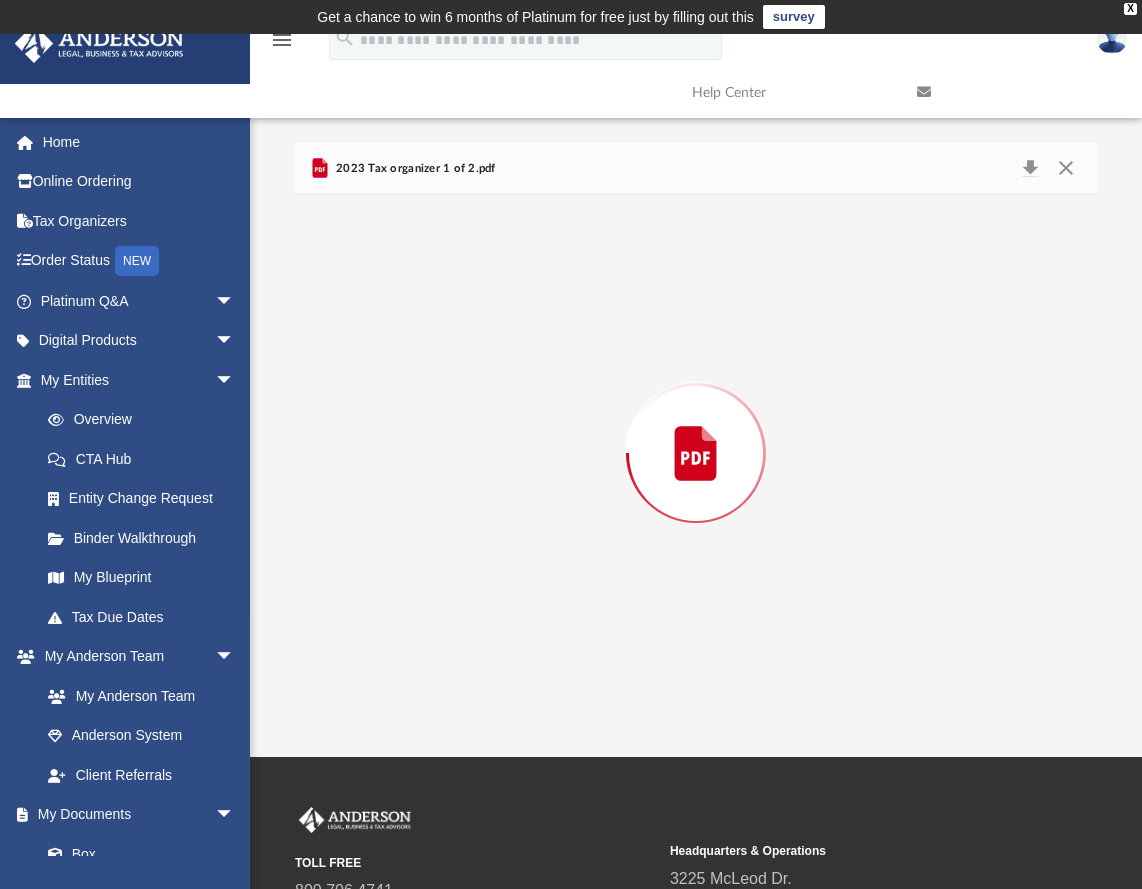 click at bounding box center (696, 453) 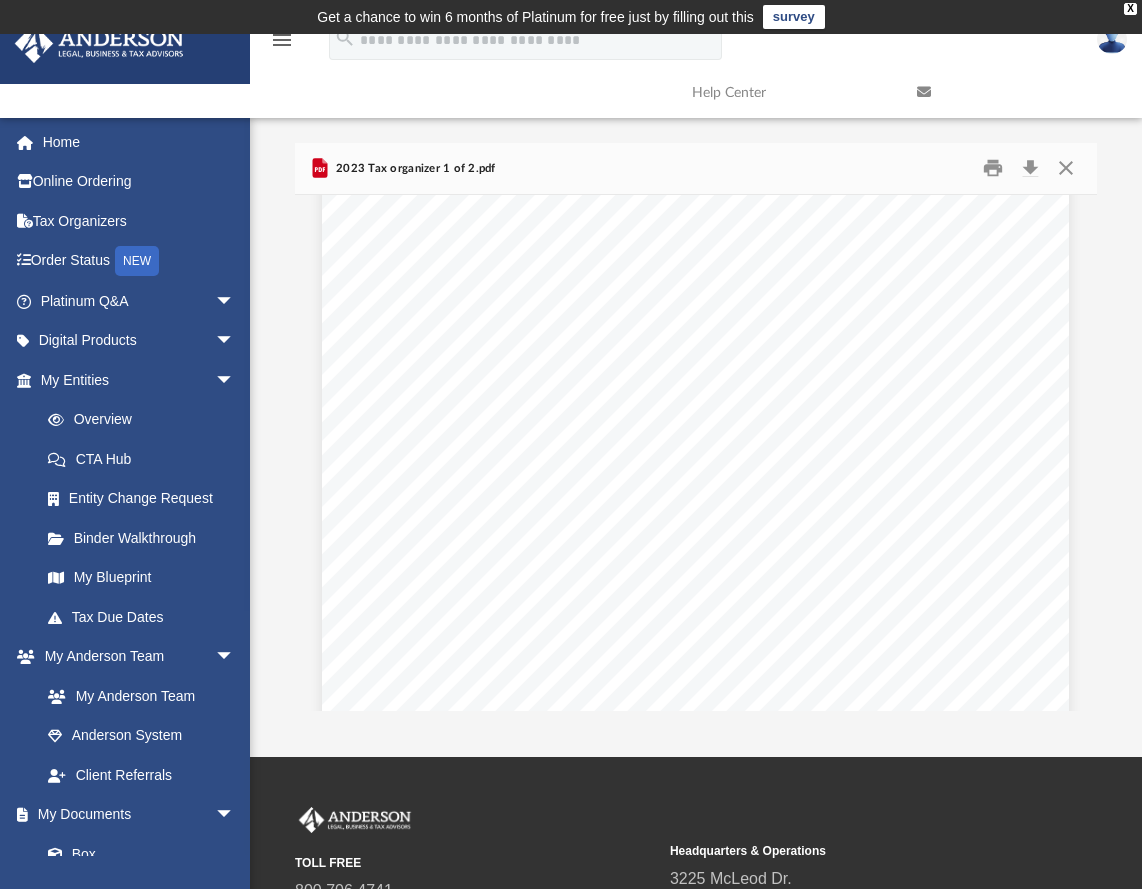 scroll, scrollTop: 21411, scrollLeft: 0, axis: vertical 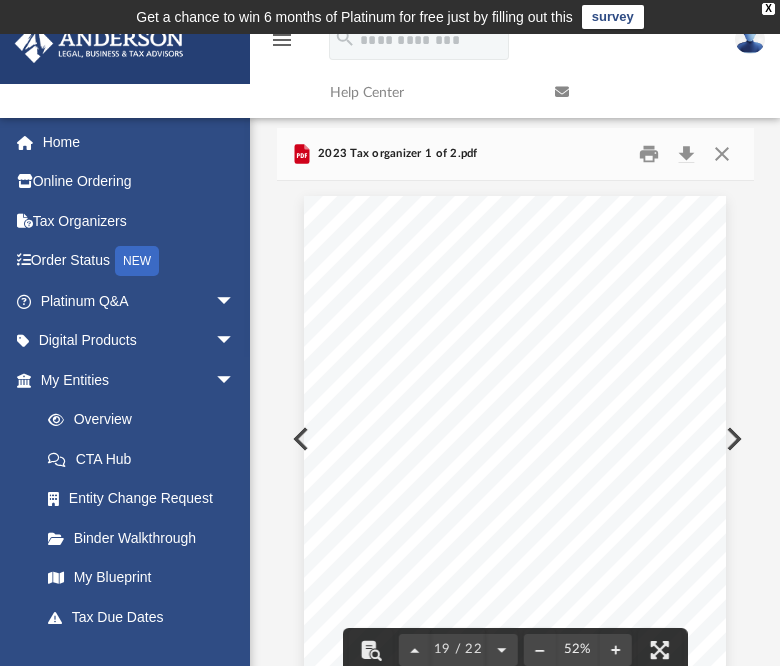 click at bounding box center (515, 469) 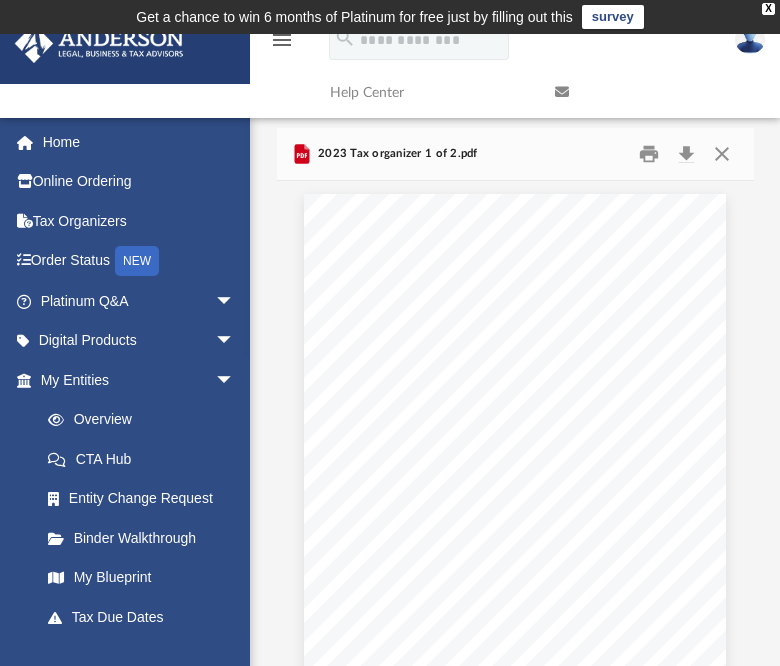scroll, scrollTop: 12158, scrollLeft: 0, axis: vertical 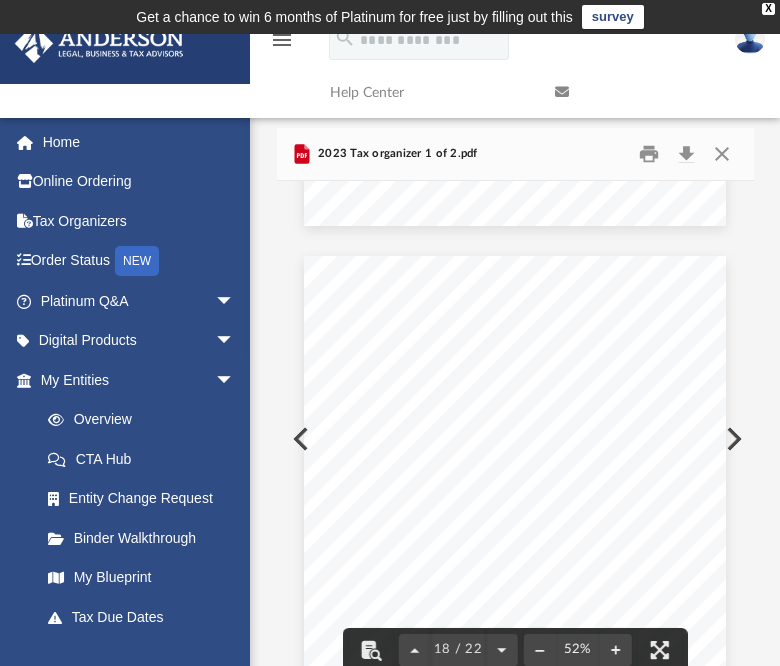 click at bounding box center [652, 92] 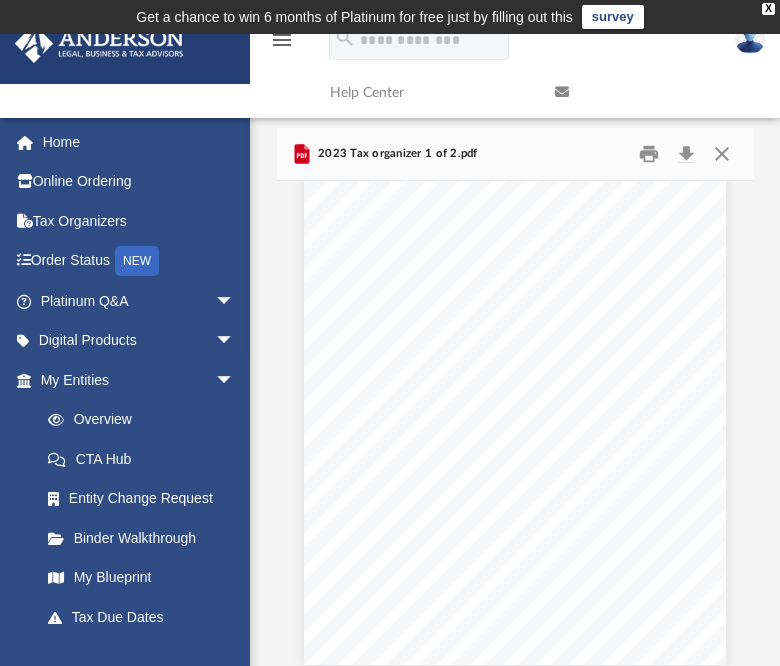 scroll, scrollTop: 8582, scrollLeft: 0, axis: vertical 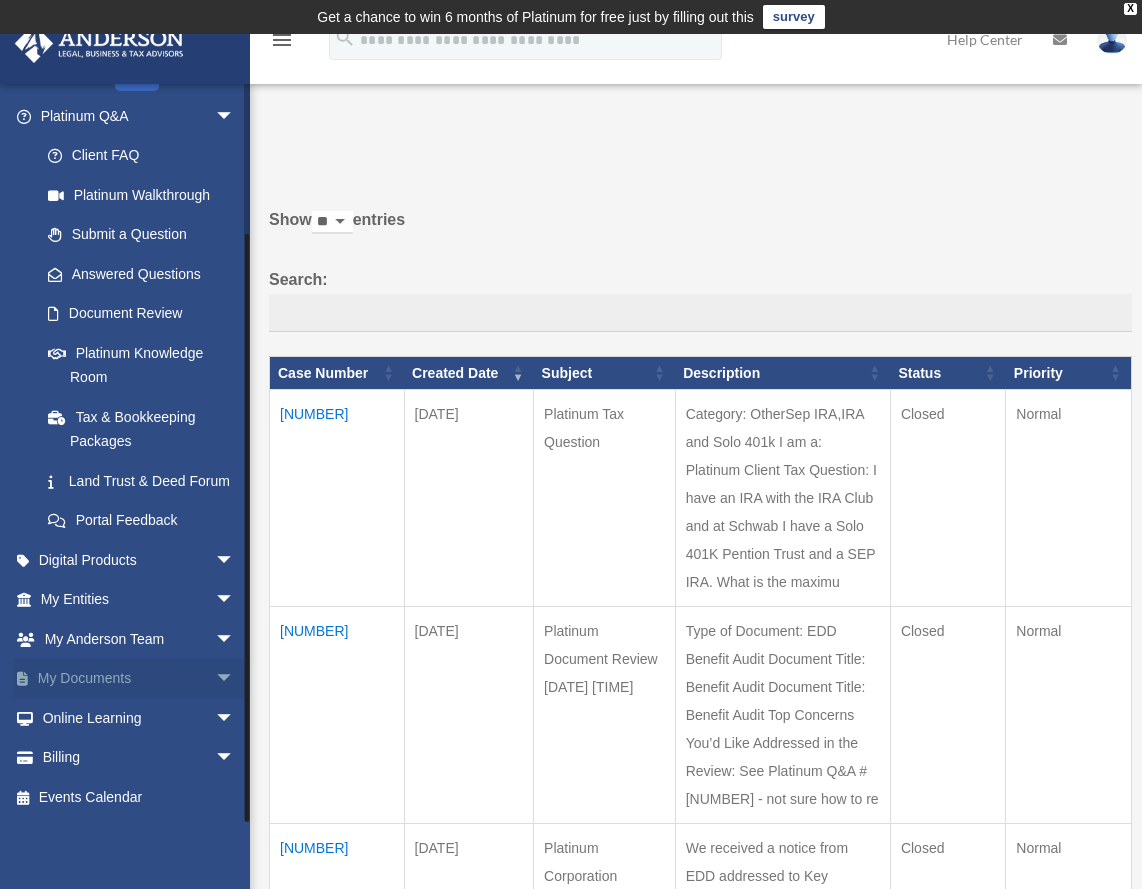 click on "My Documents arrow_drop_down" at bounding box center (139, 679) 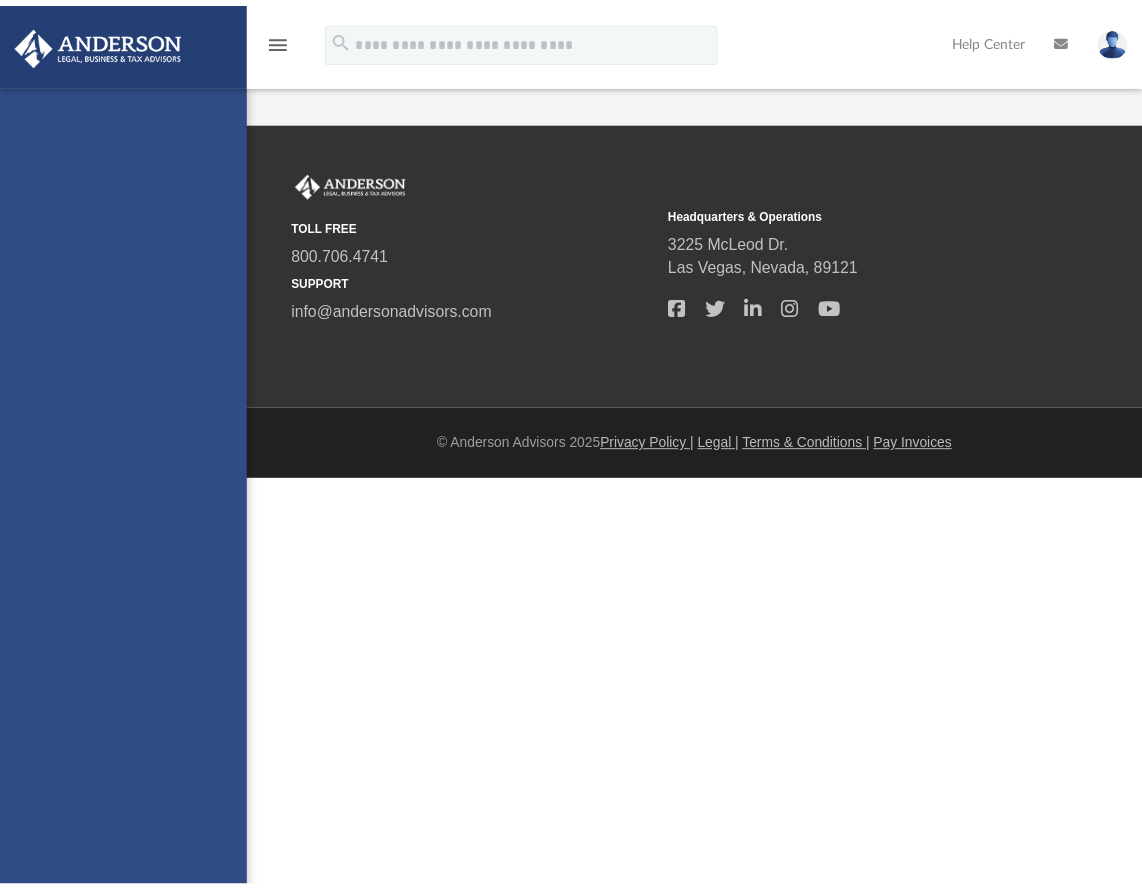 scroll, scrollTop: 0, scrollLeft: 0, axis: both 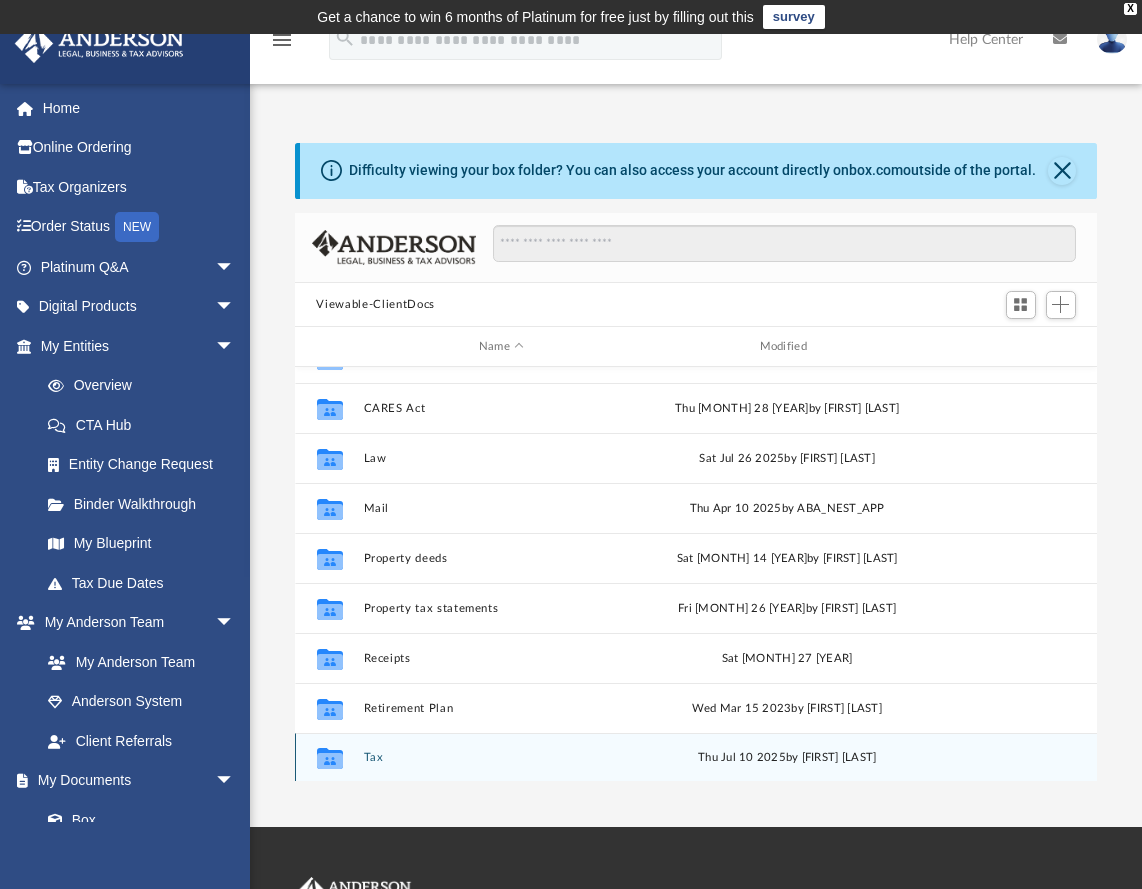 click on "Collaborated Folder Tax Thu [MONTH] 10 [YEAR] by [FIRST] [LAST]" at bounding box center [696, 758] 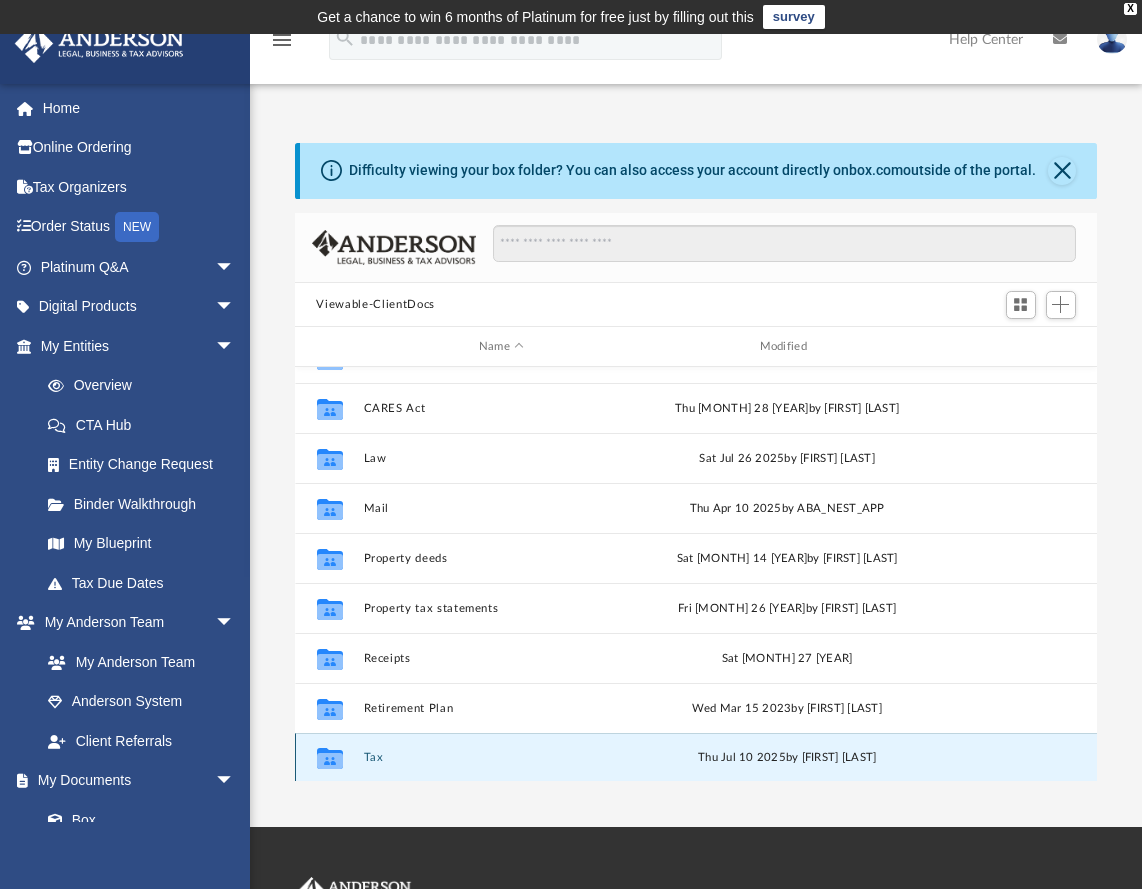 click on "Collaborated Folder Tax Thu [MONTH] 10 [YEAR] by [FIRST] [LAST]" at bounding box center (696, 758) 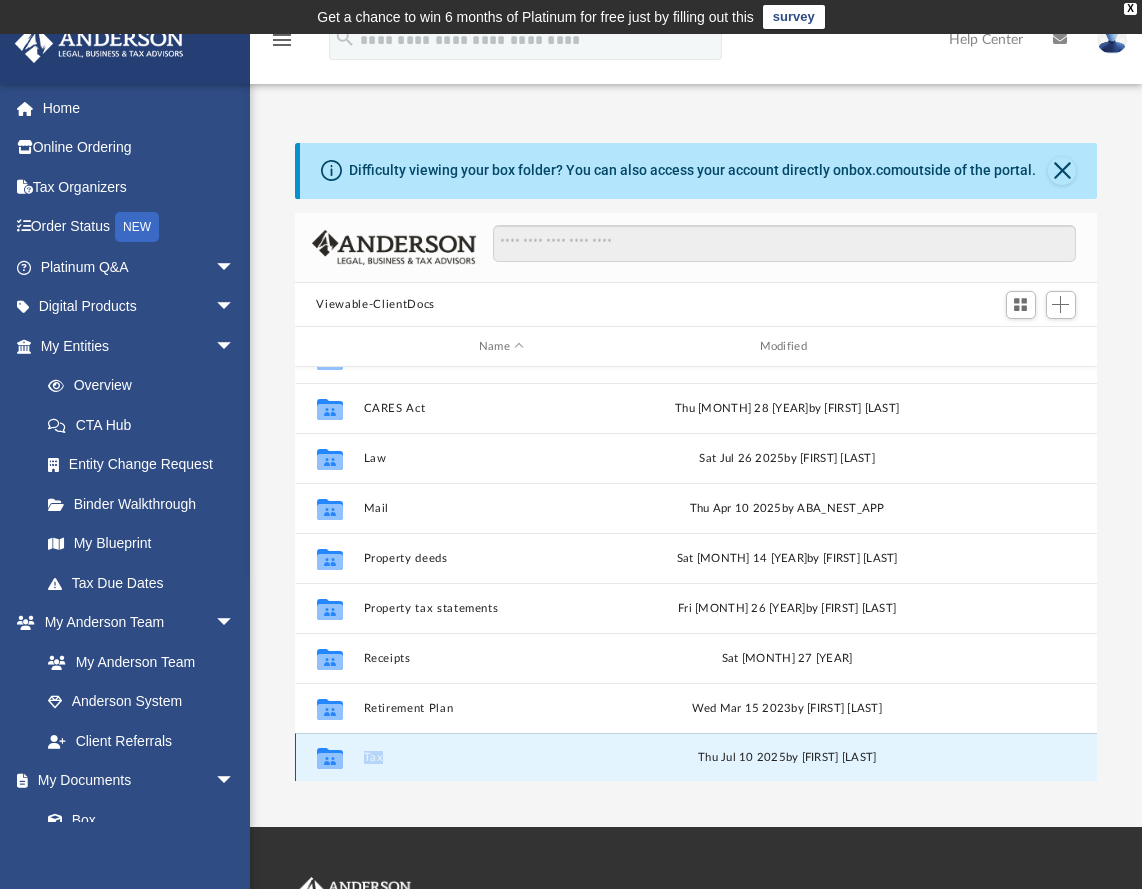 click on "Collaborated Folder Tax Thu [MONTH] 10 [YEAR] by [FIRST] [LAST]" at bounding box center [696, 758] 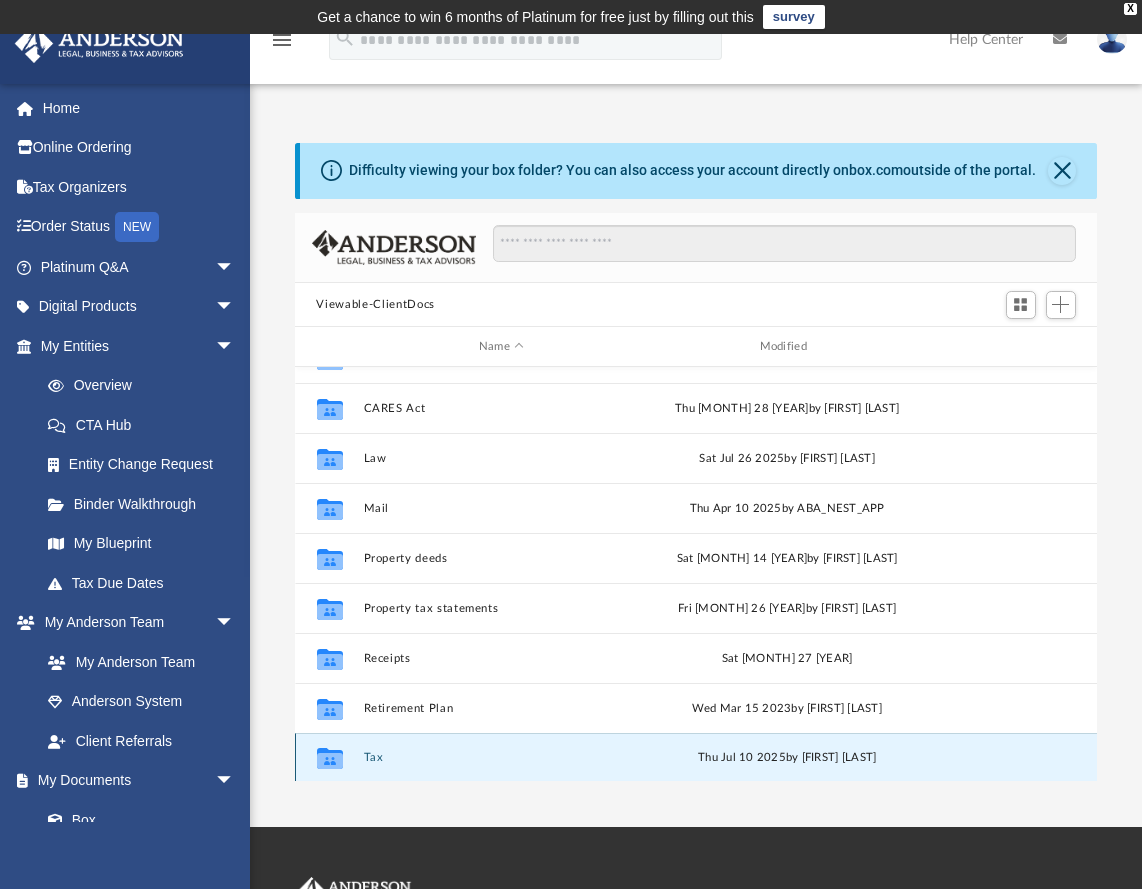 click 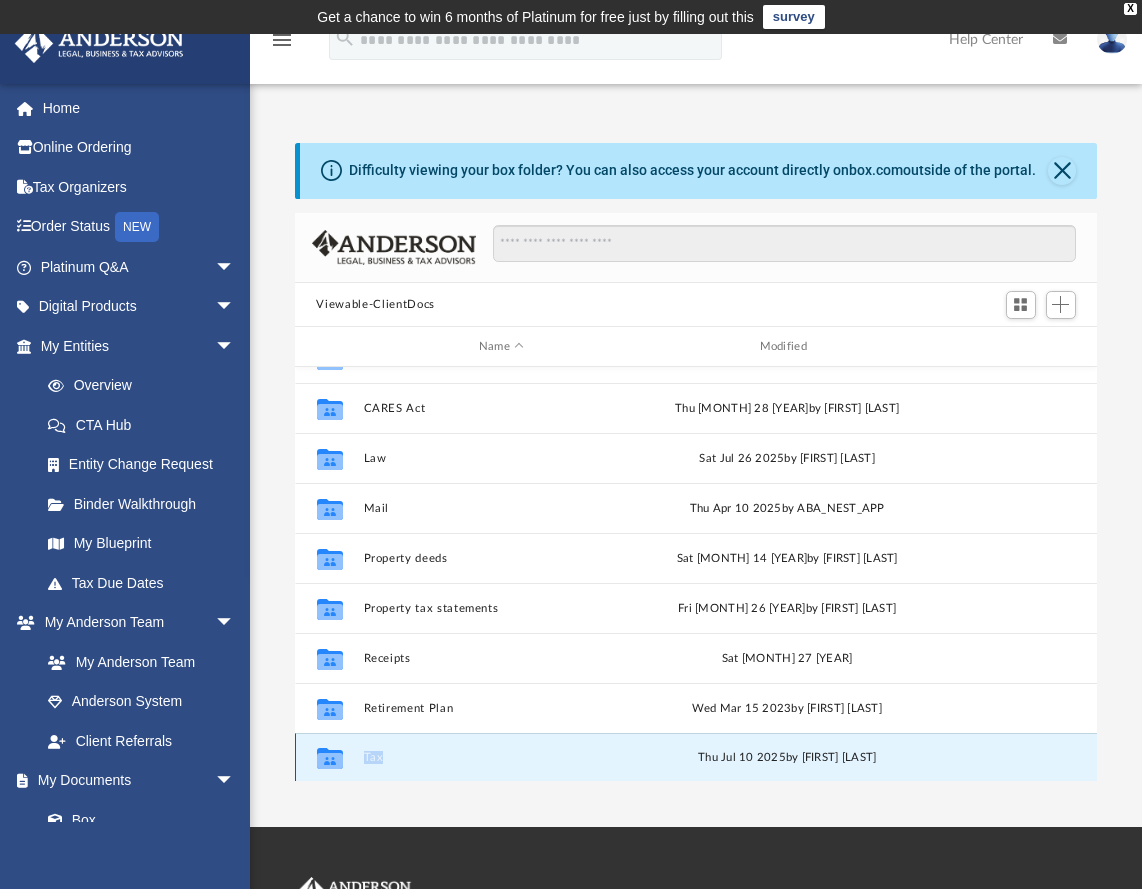 click 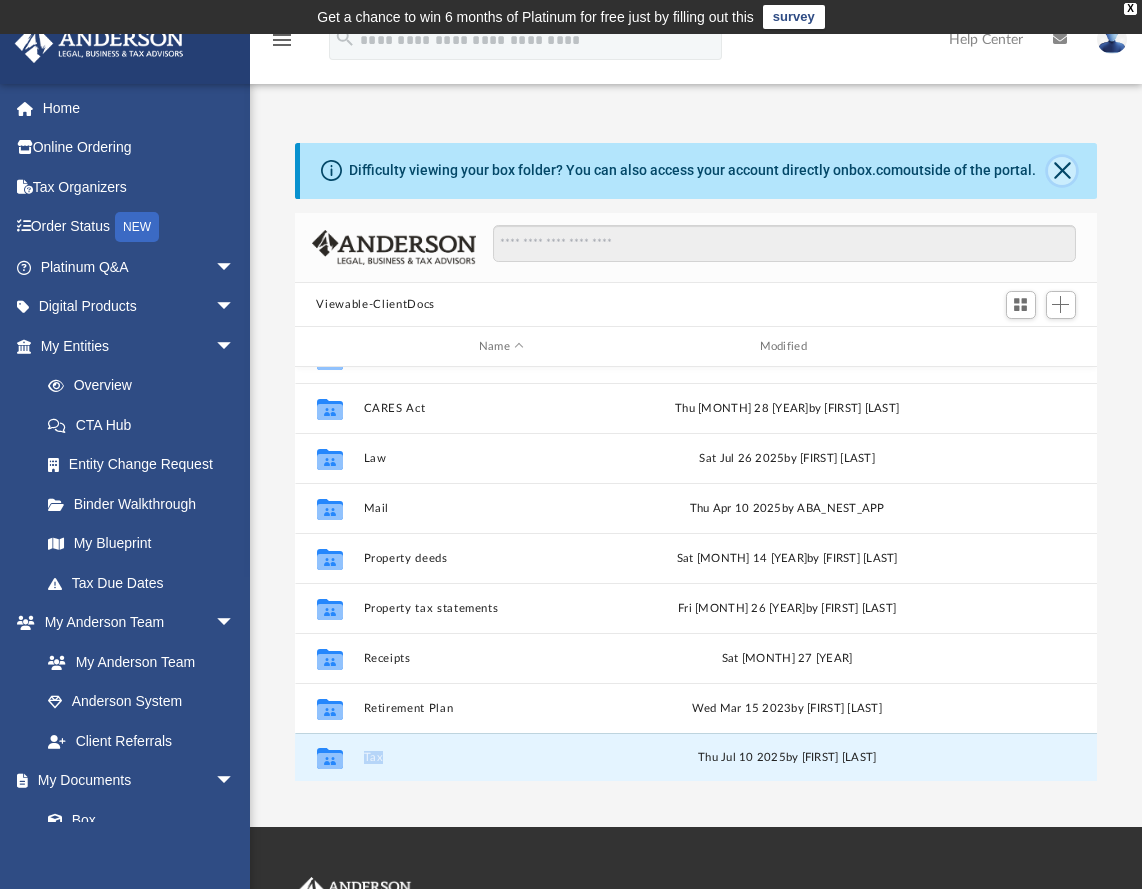 click 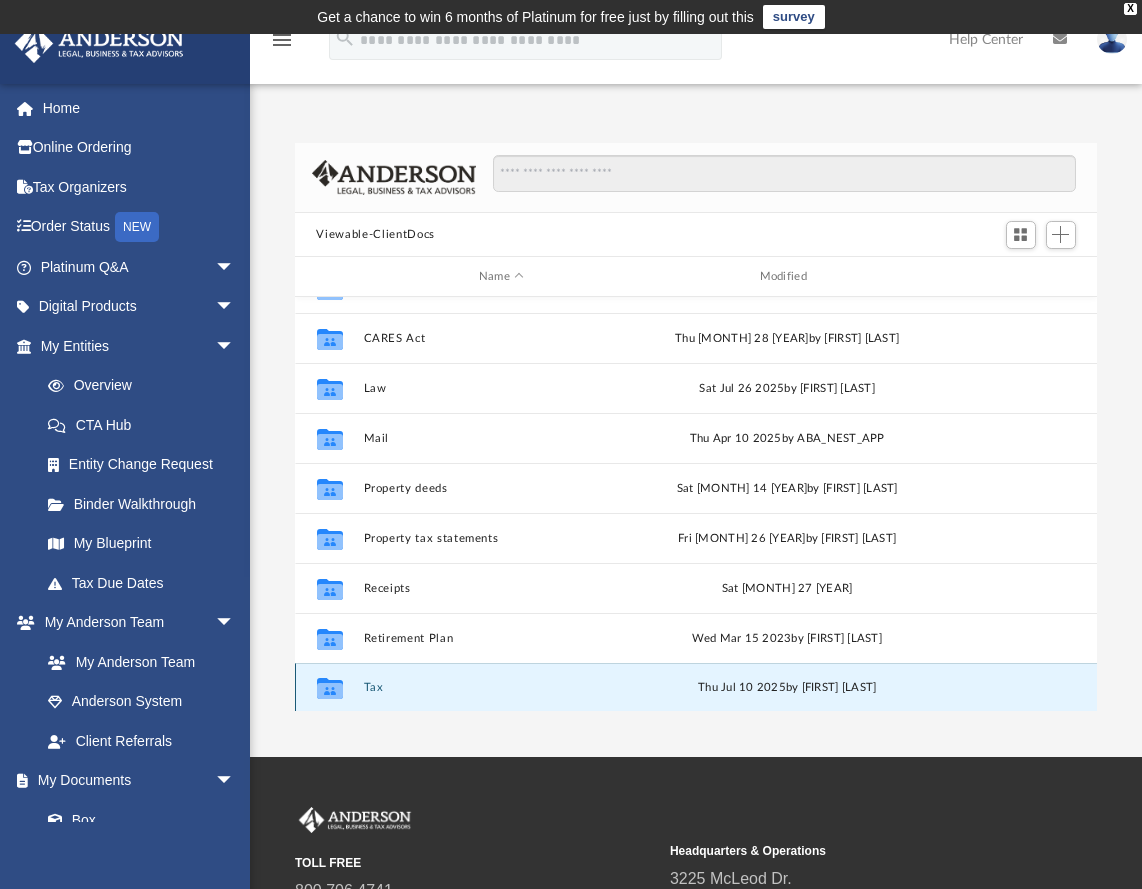 click 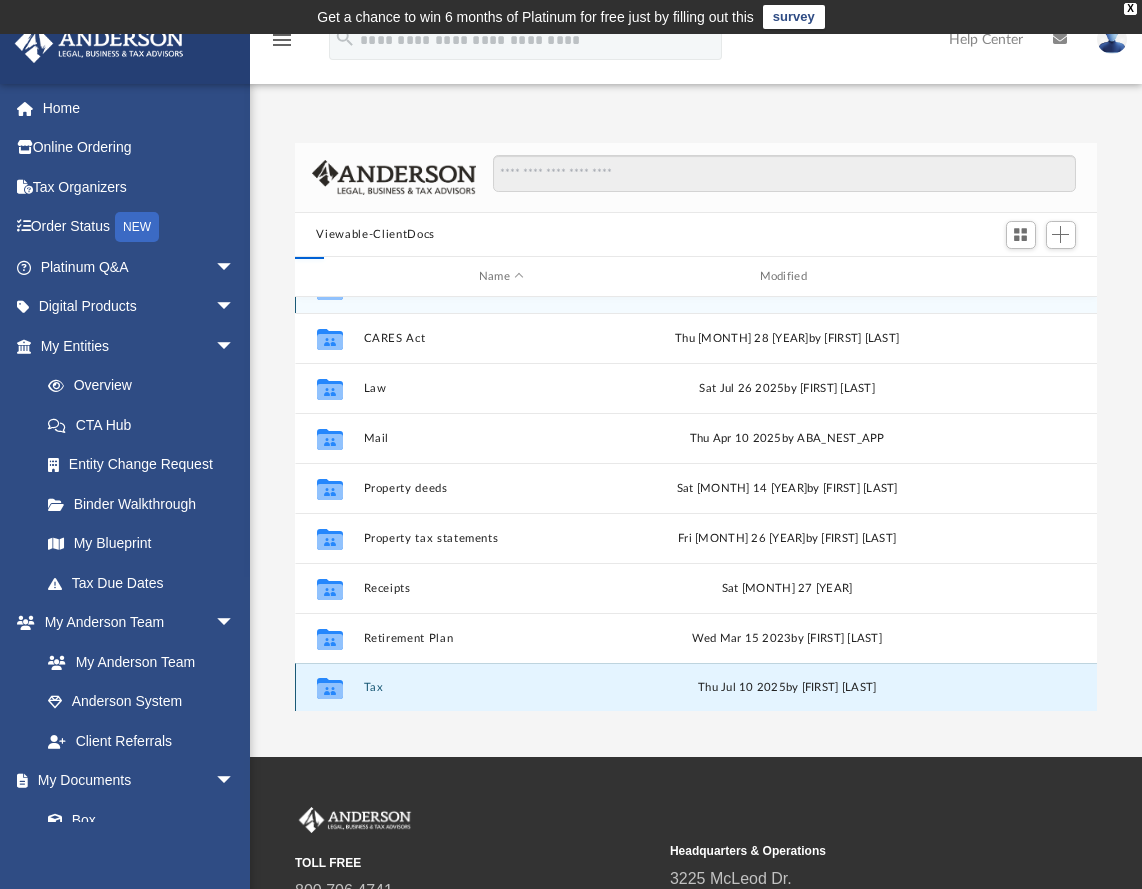scroll, scrollTop: 0, scrollLeft: 0, axis: both 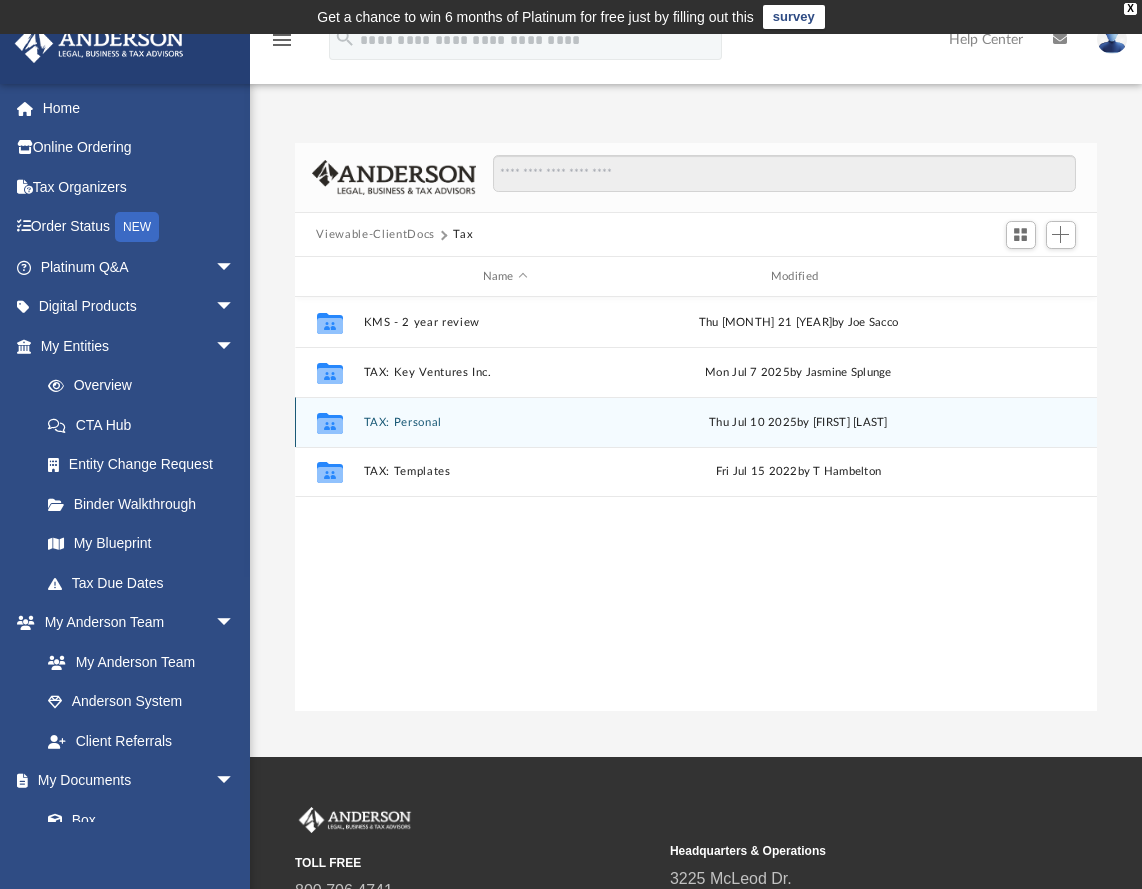 click on "TAX: Personal" at bounding box center (505, 422) 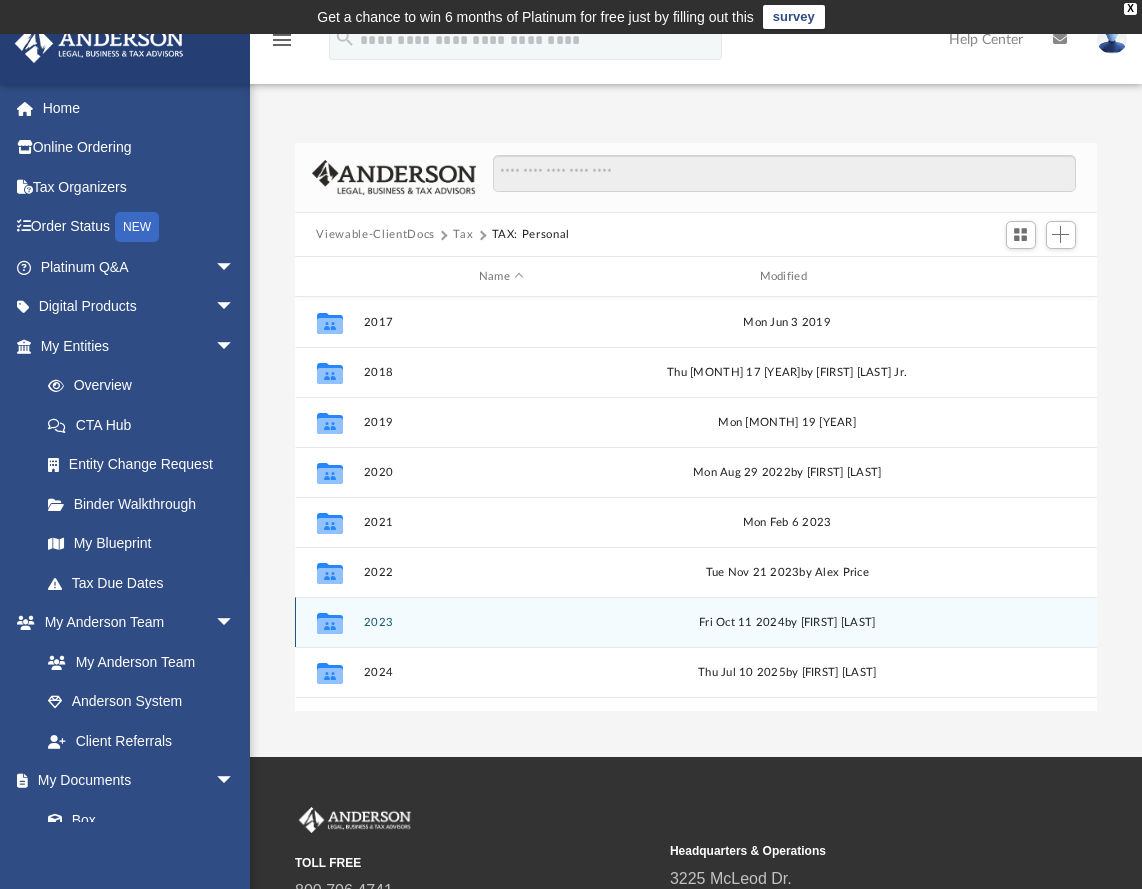 click on "2023" at bounding box center (501, 622) 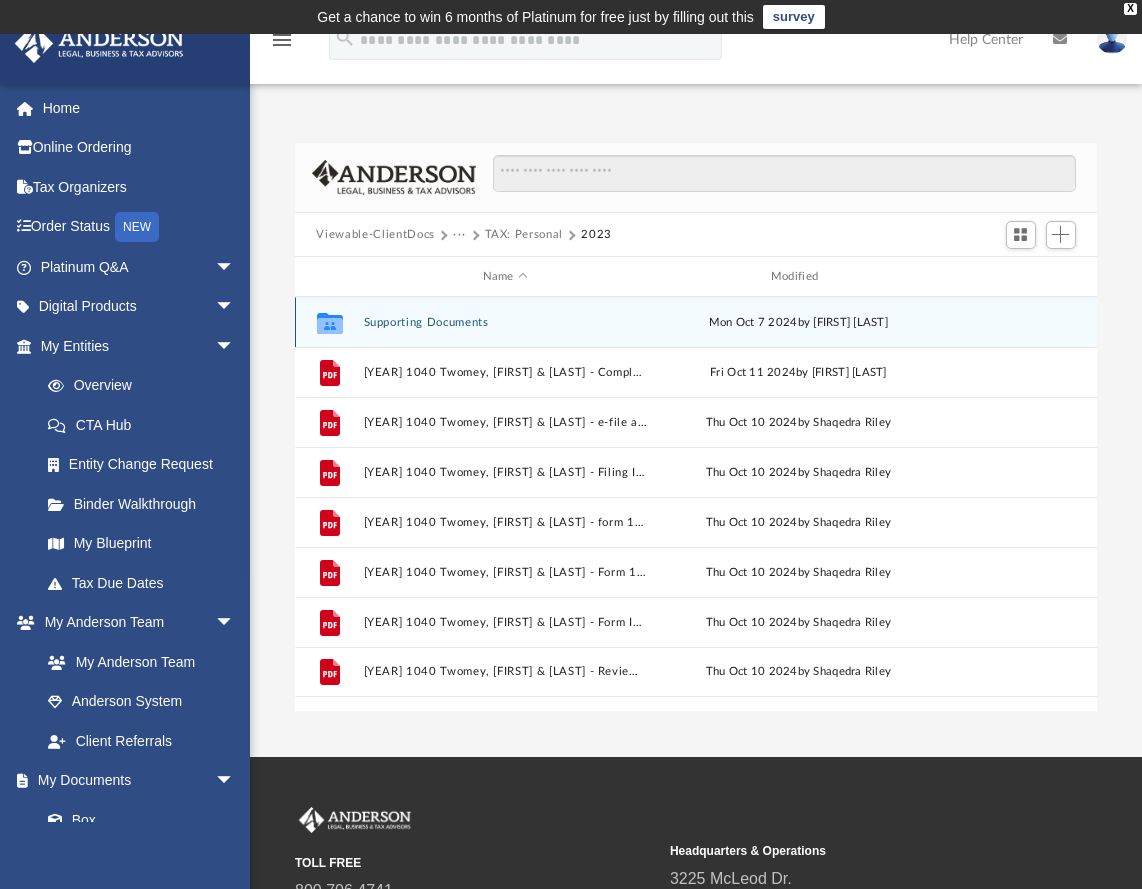 click on "Supporting Documents" at bounding box center (505, 322) 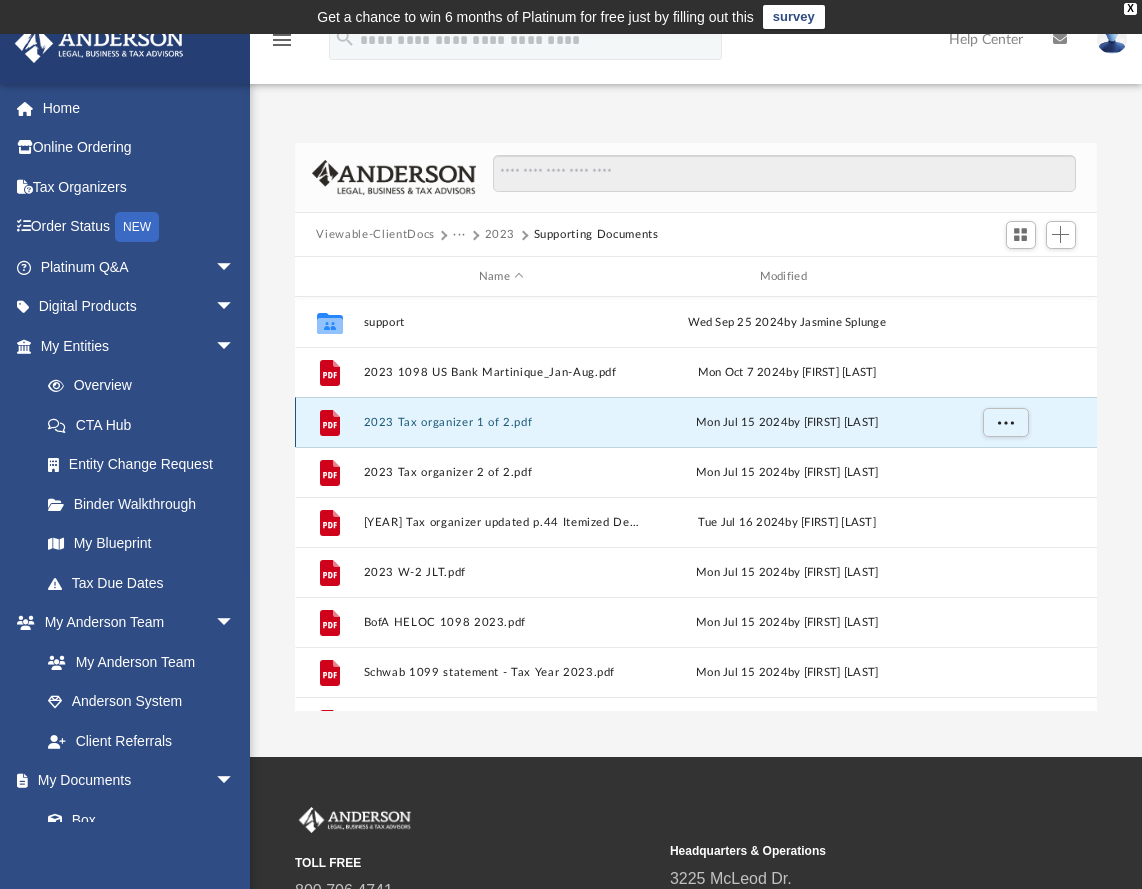 click on "2023 Tax organizer 1 of 2.pdf" at bounding box center [501, 422] 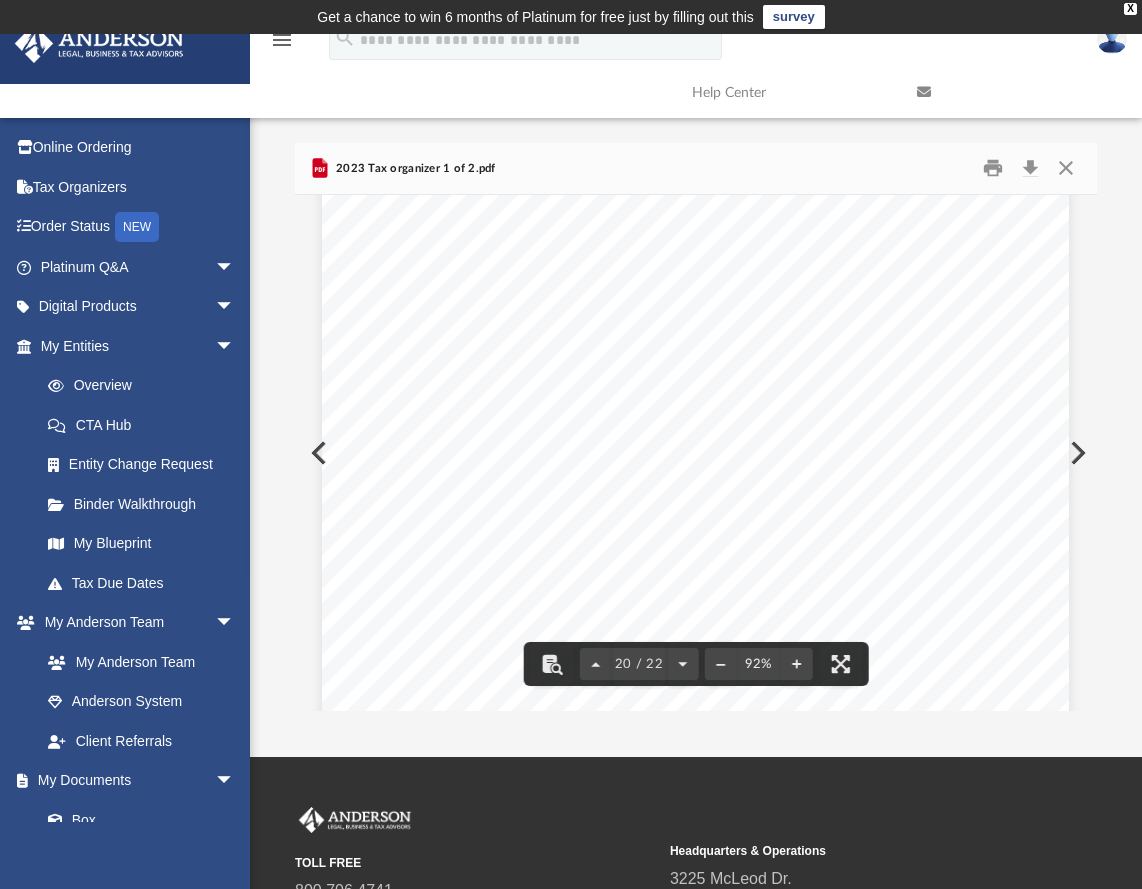 scroll, scrollTop: 19305, scrollLeft: 0, axis: vertical 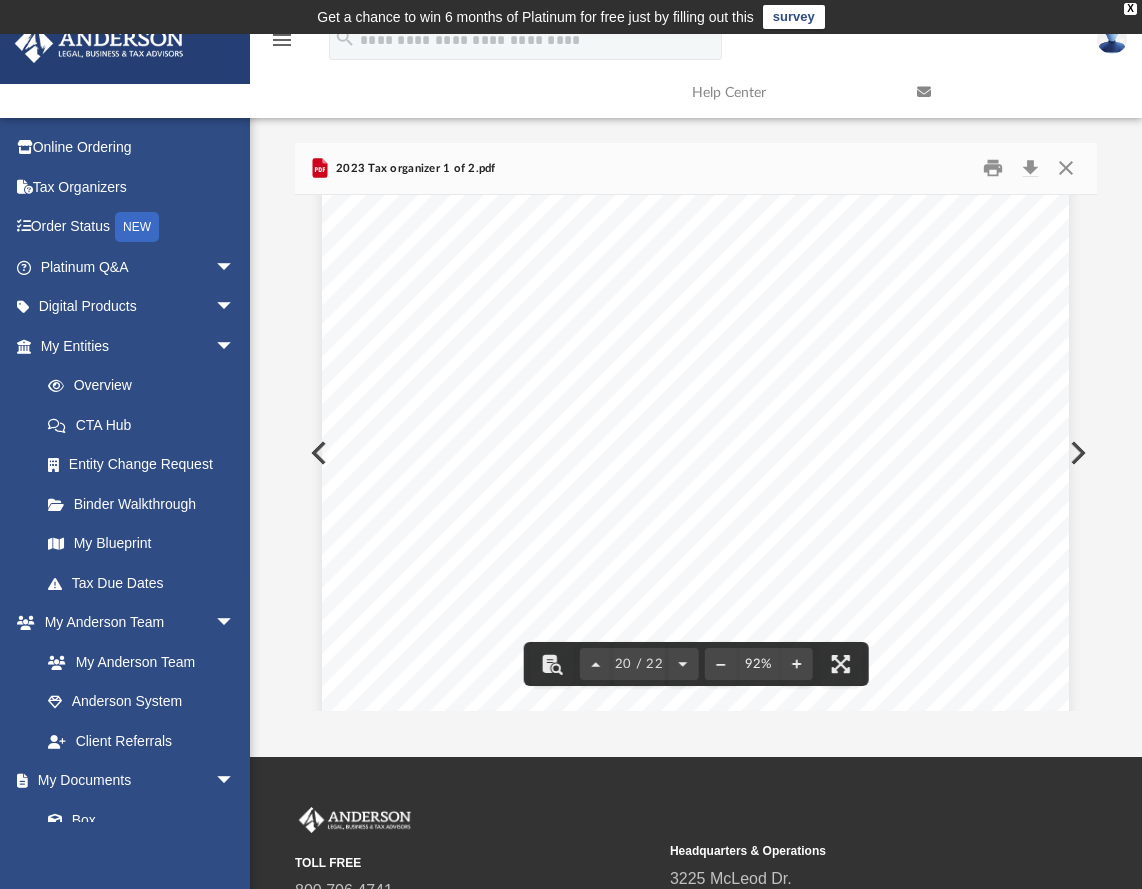 click at bounding box center (695, 326) 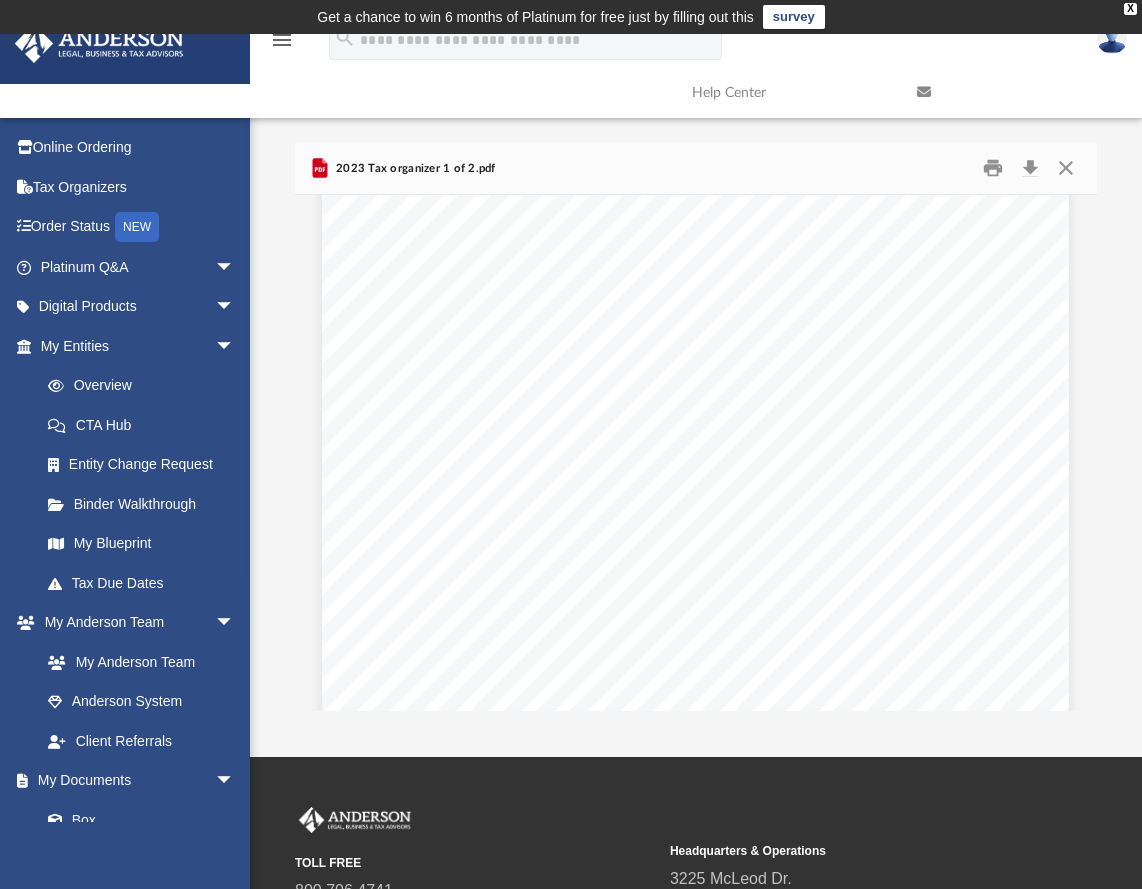 scroll, scrollTop: 19047, scrollLeft: 0, axis: vertical 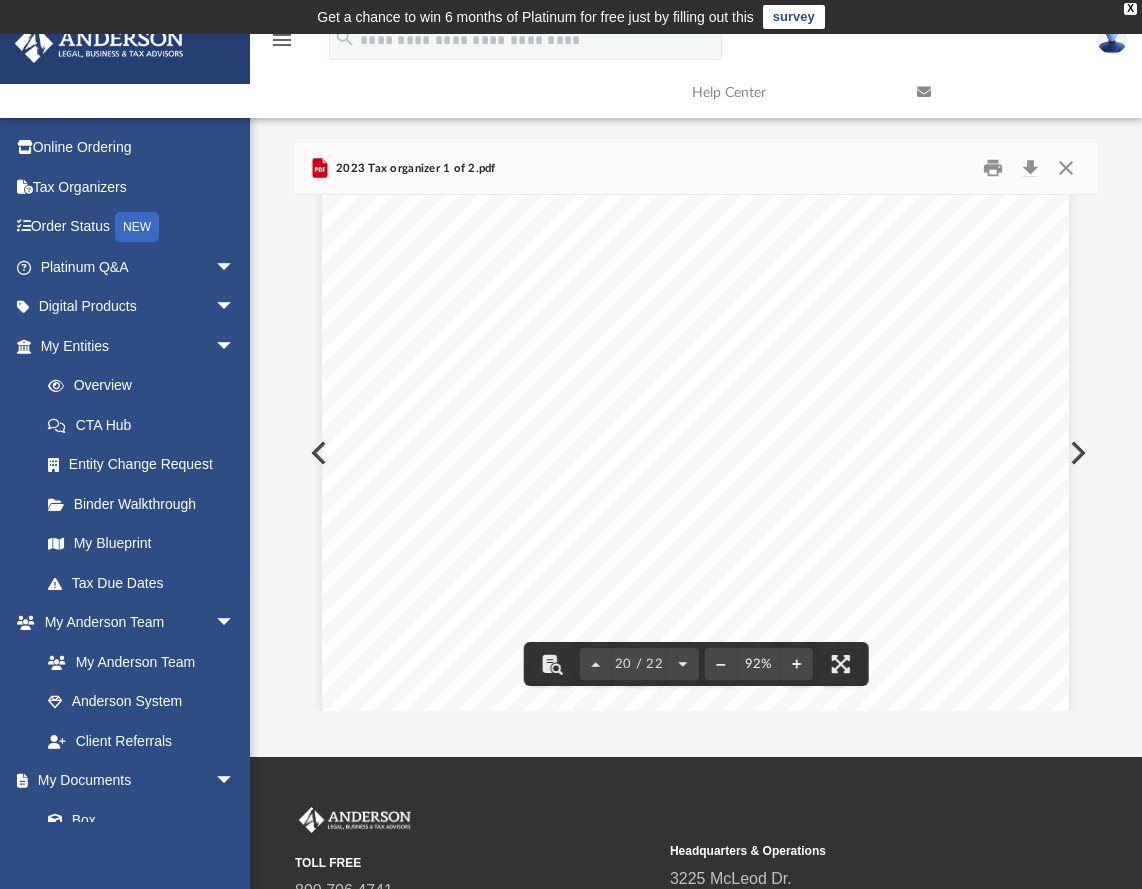 click at bounding box center (695, 584) 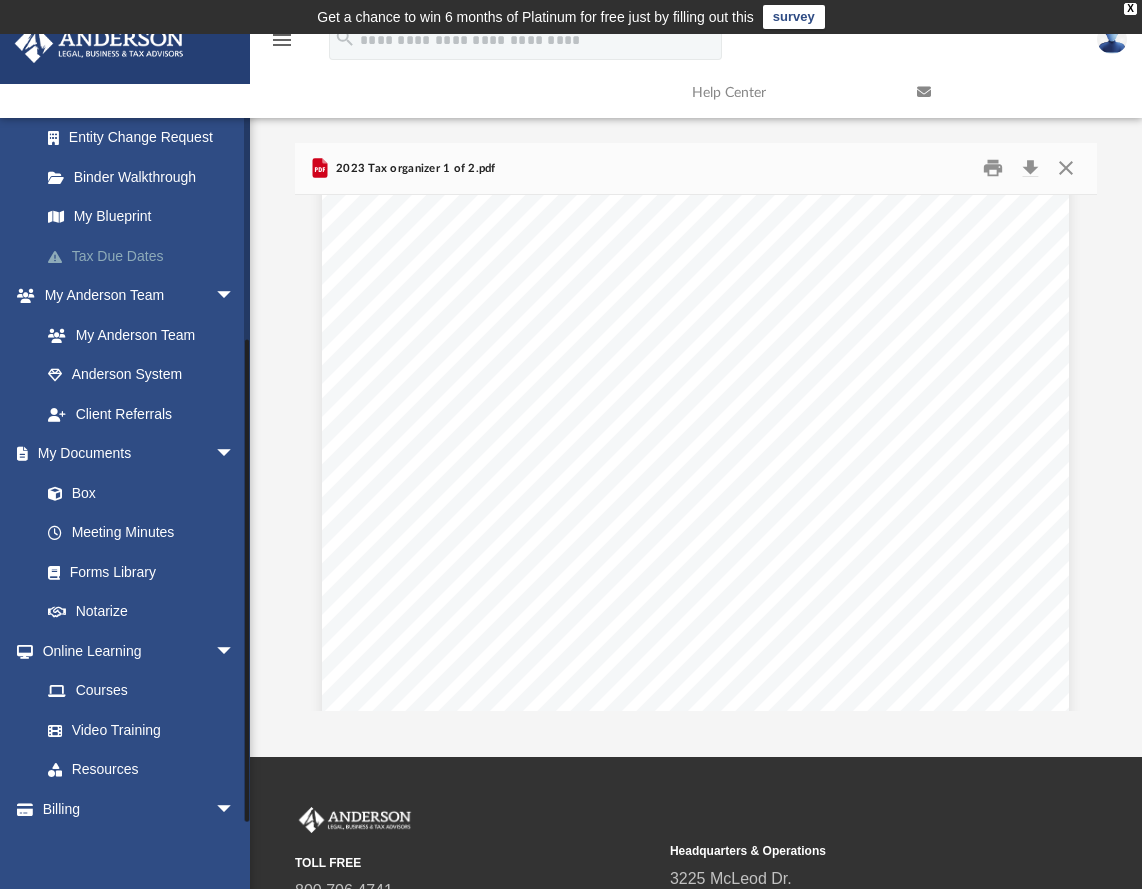 scroll, scrollTop: 377, scrollLeft: 0, axis: vertical 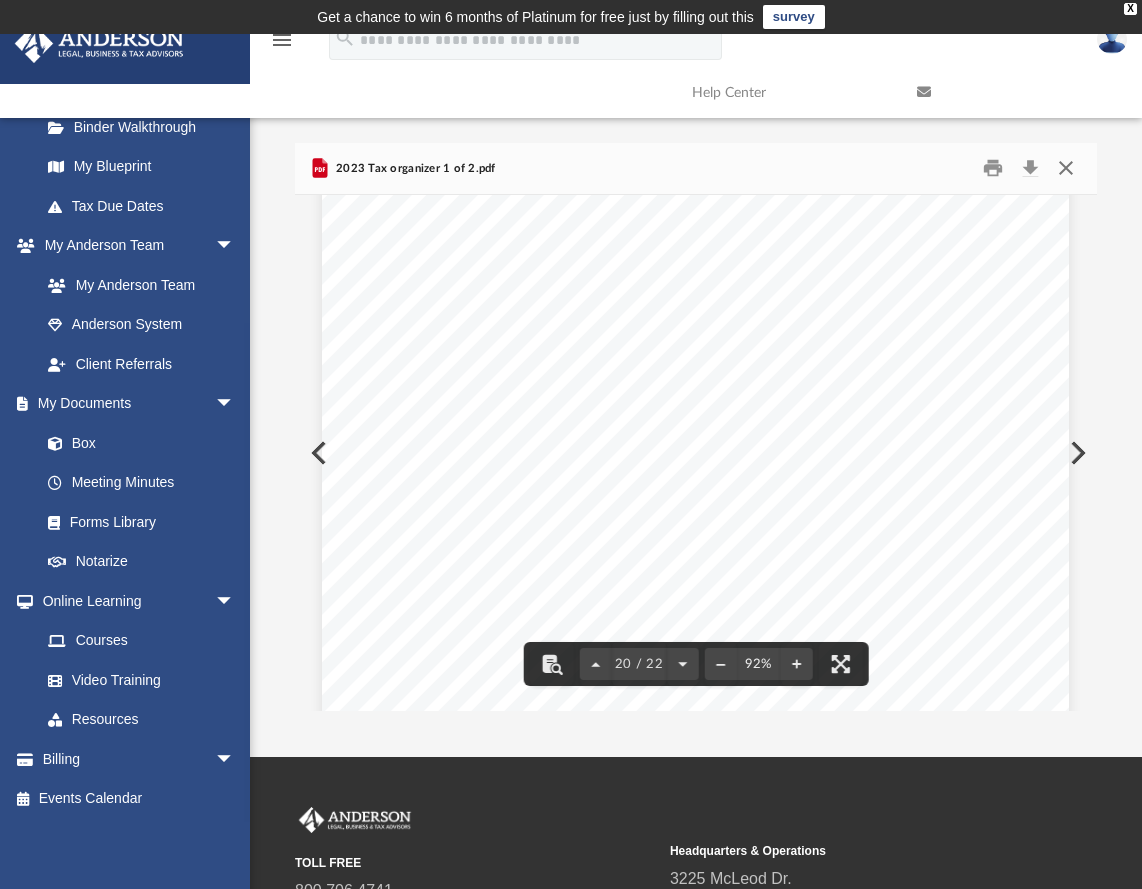 click at bounding box center [1066, 168] 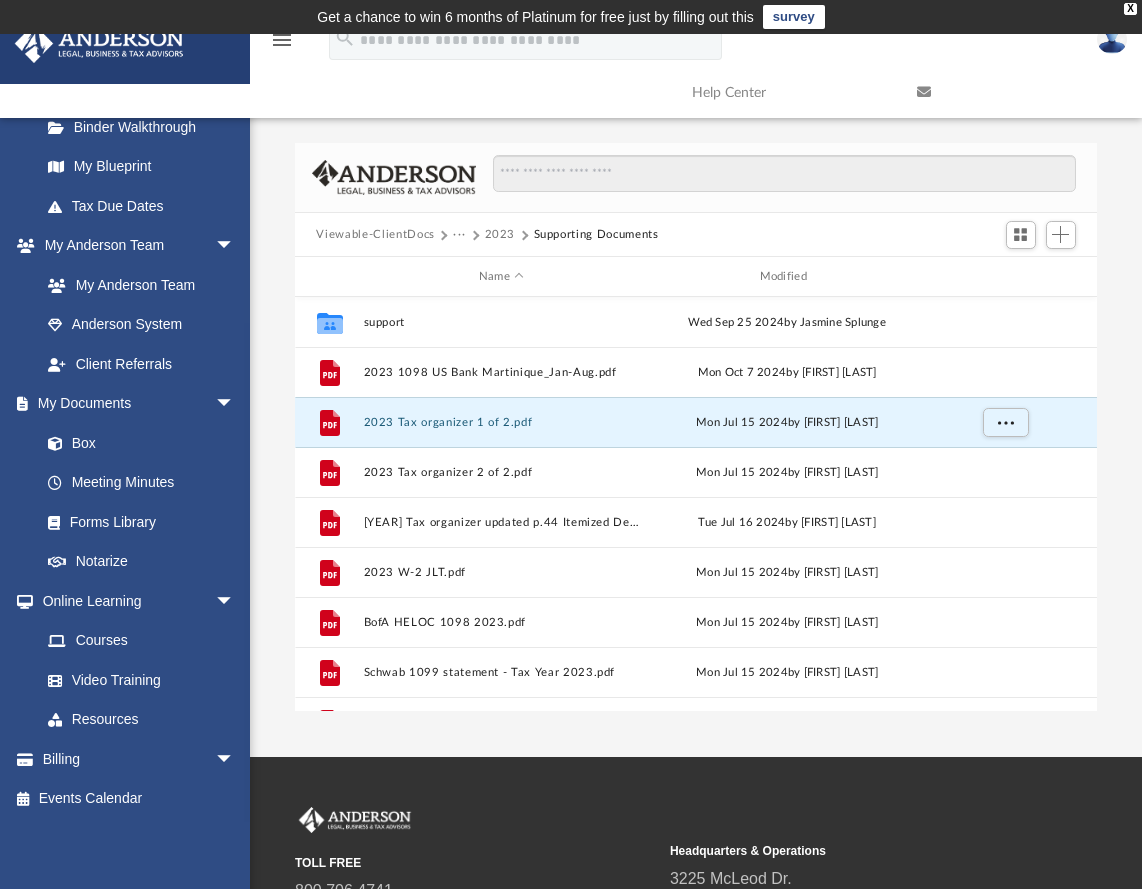click on "···" at bounding box center [459, 235] 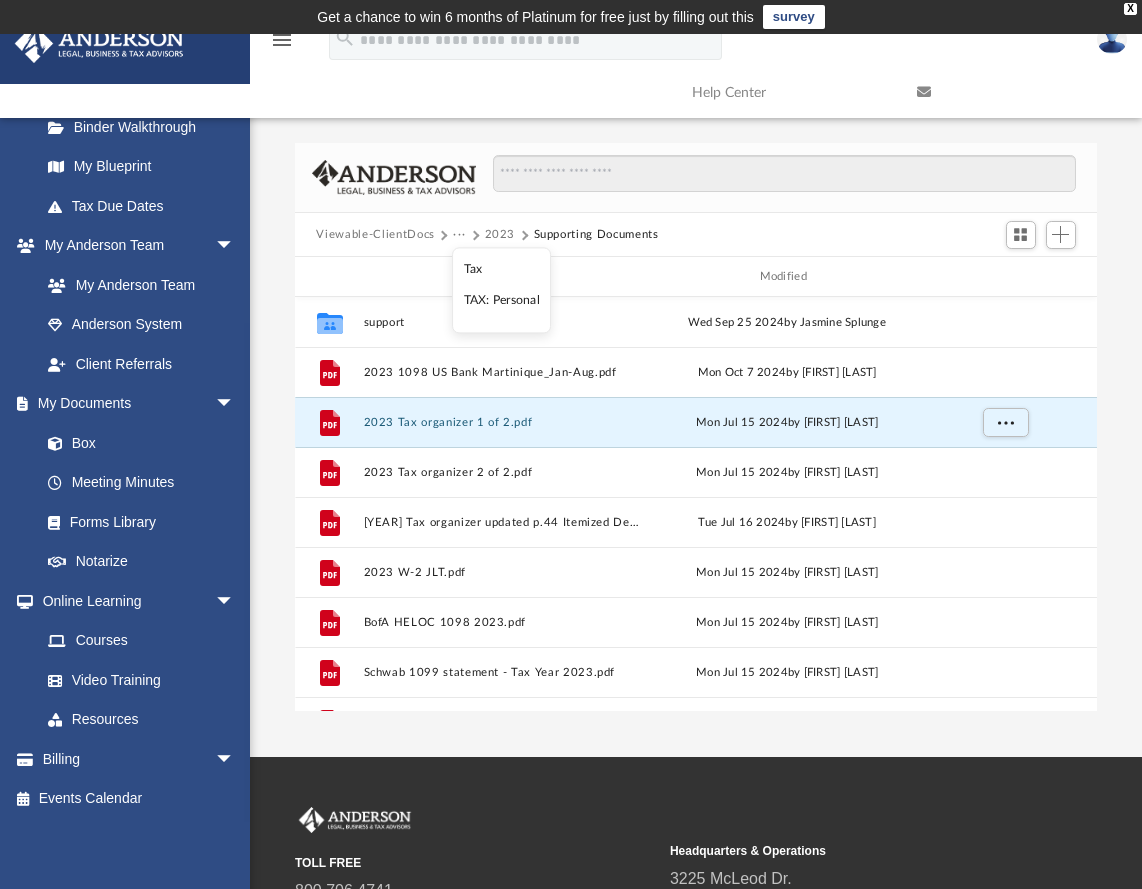 click on "Tax" at bounding box center (502, 269) 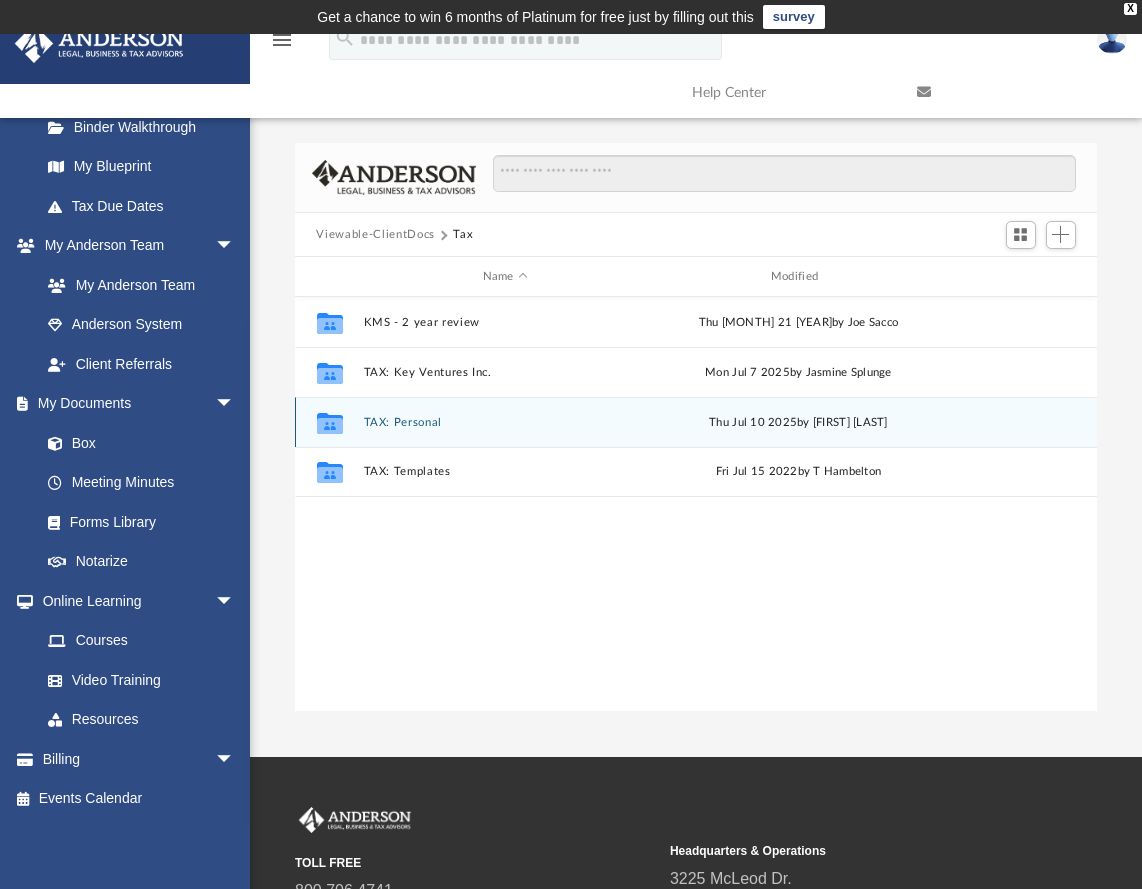 click on "TAX: Personal" at bounding box center [505, 422] 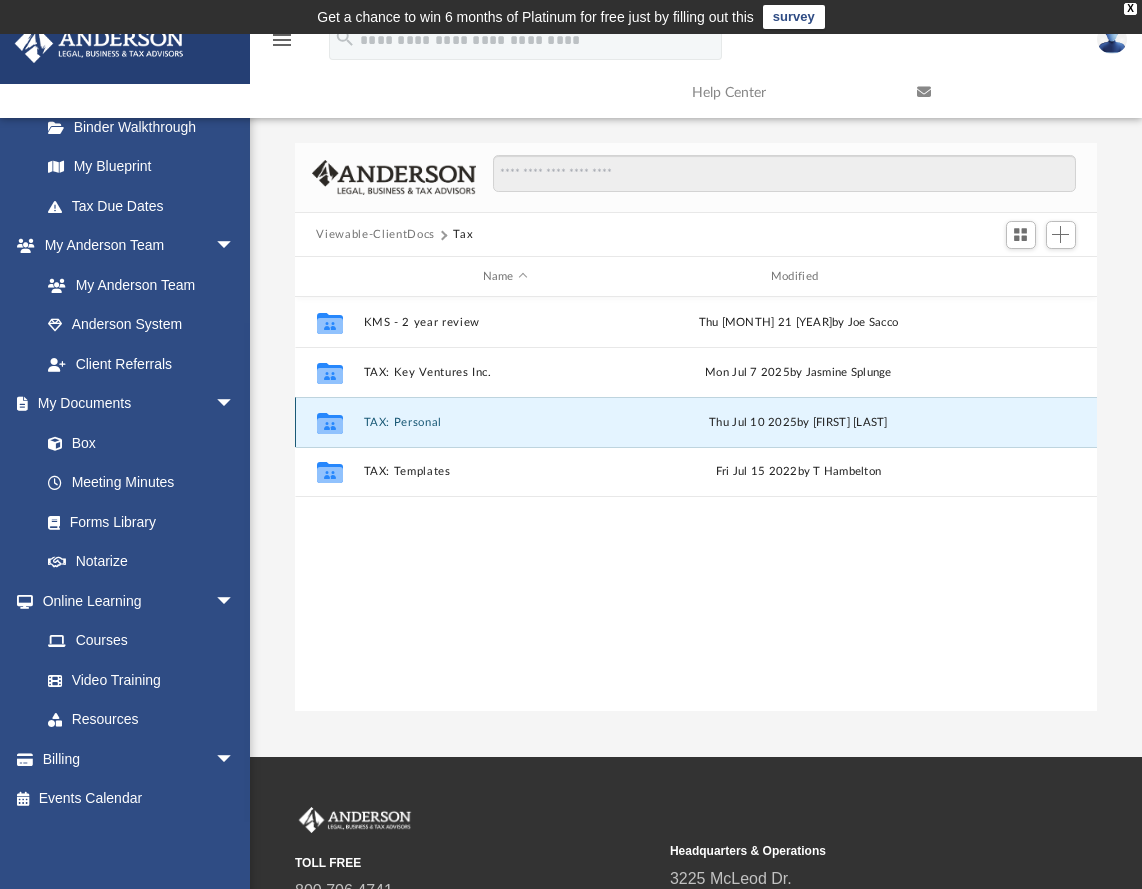 click on "TAX: Personal" at bounding box center [505, 422] 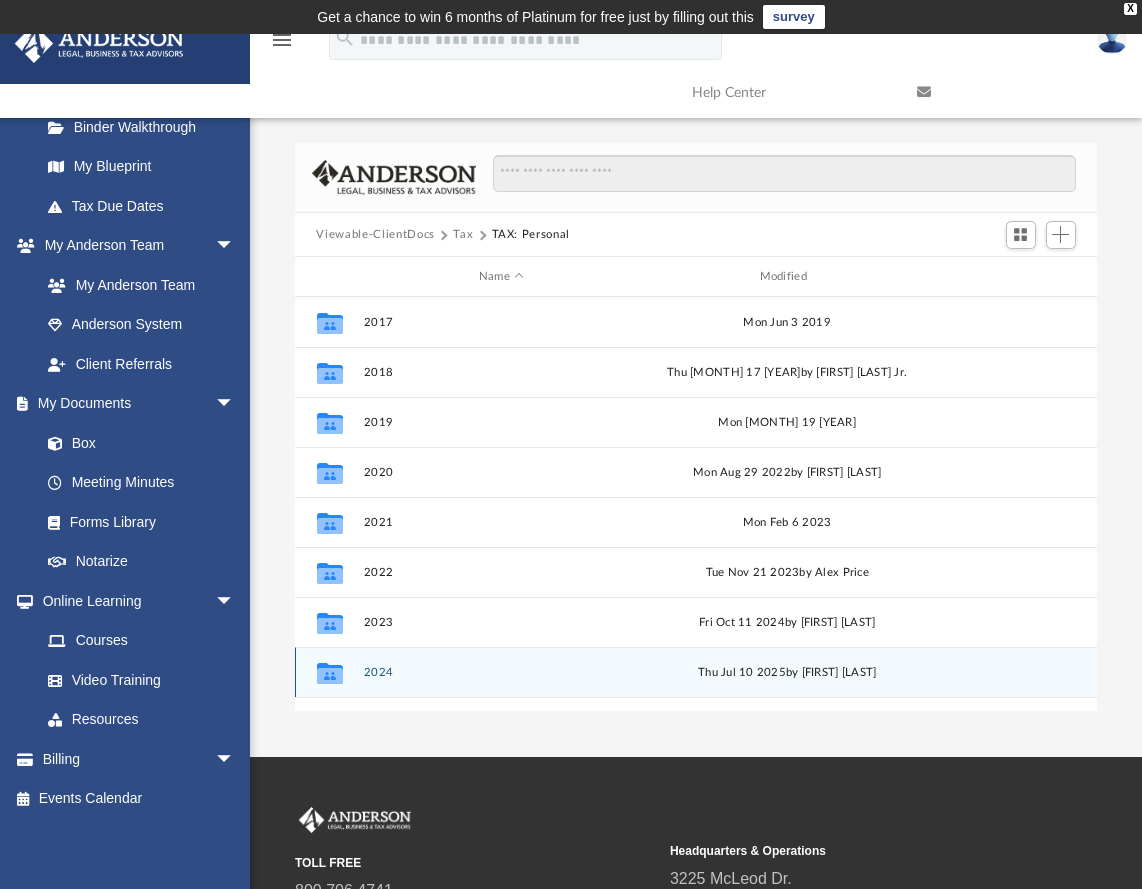 click on "2024" at bounding box center [501, 672] 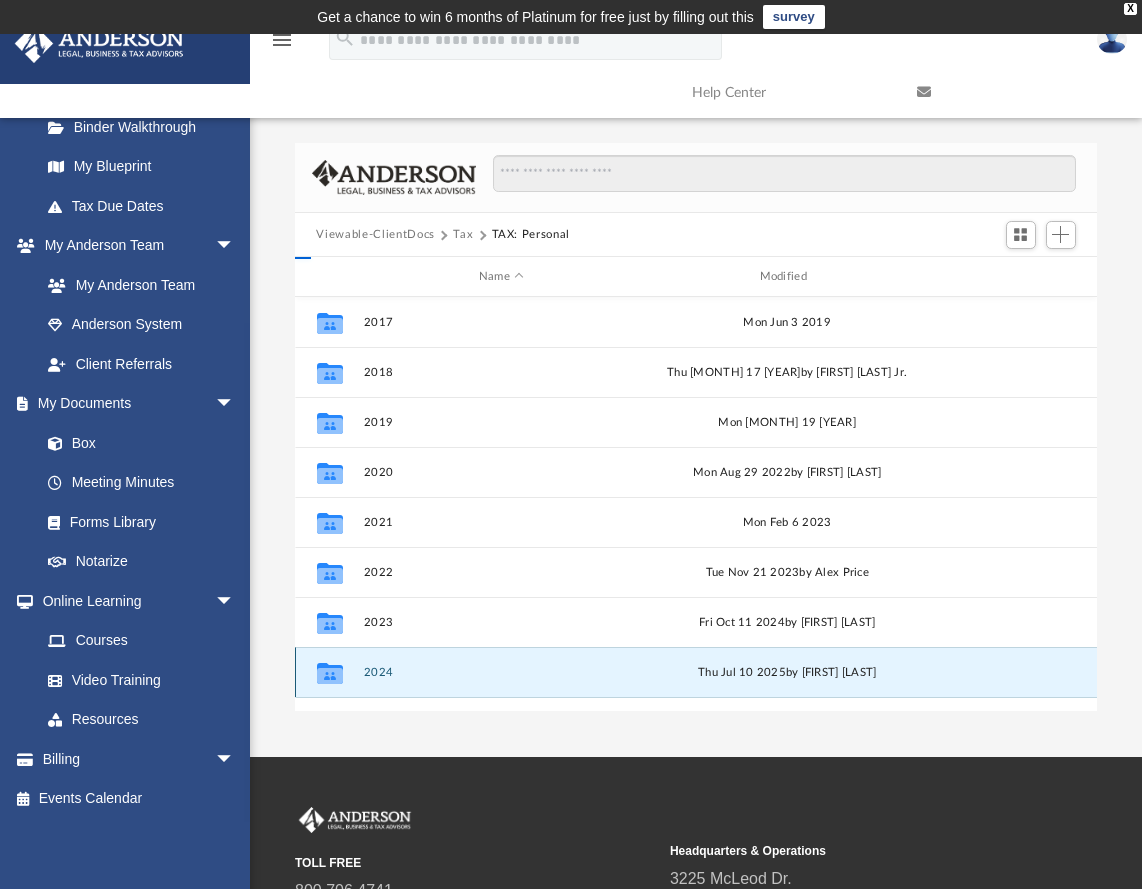 click on "2024" at bounding box center (501, 672) 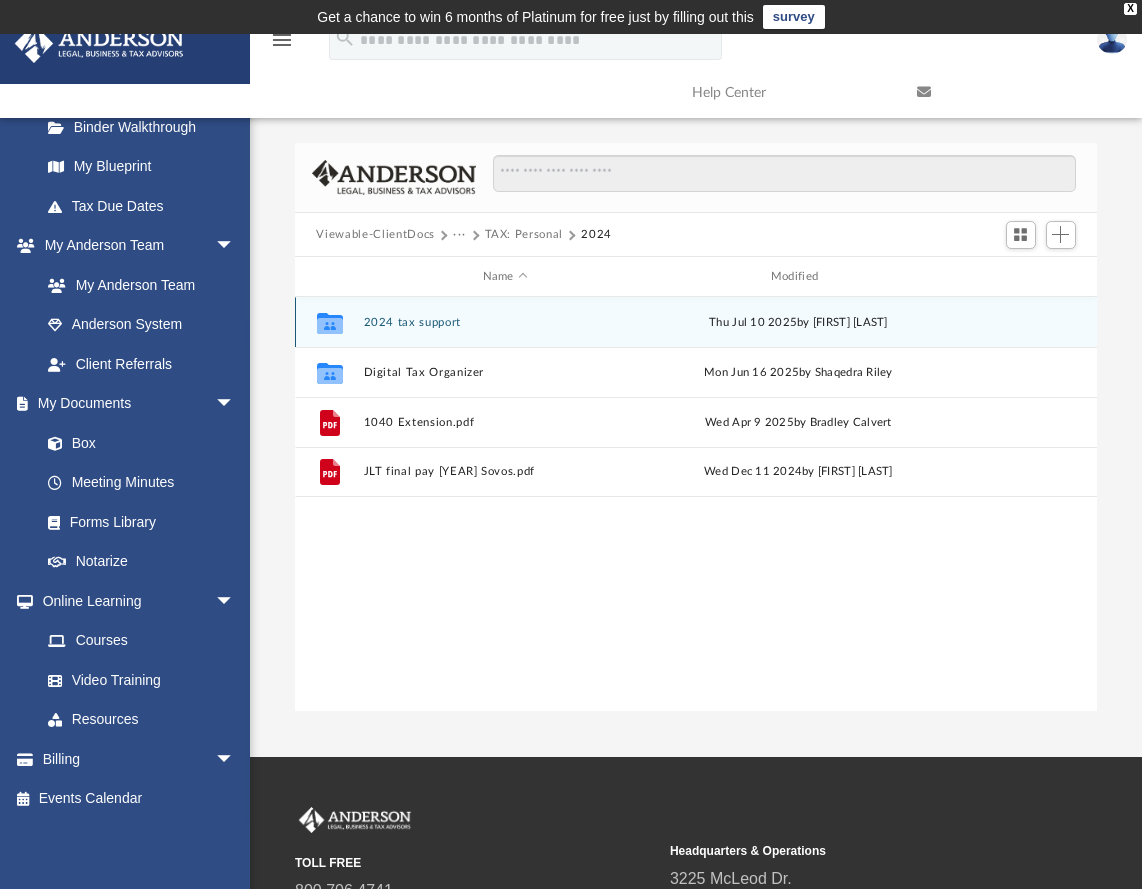 click on "2024 tax support" at bounding box center (505, 322) 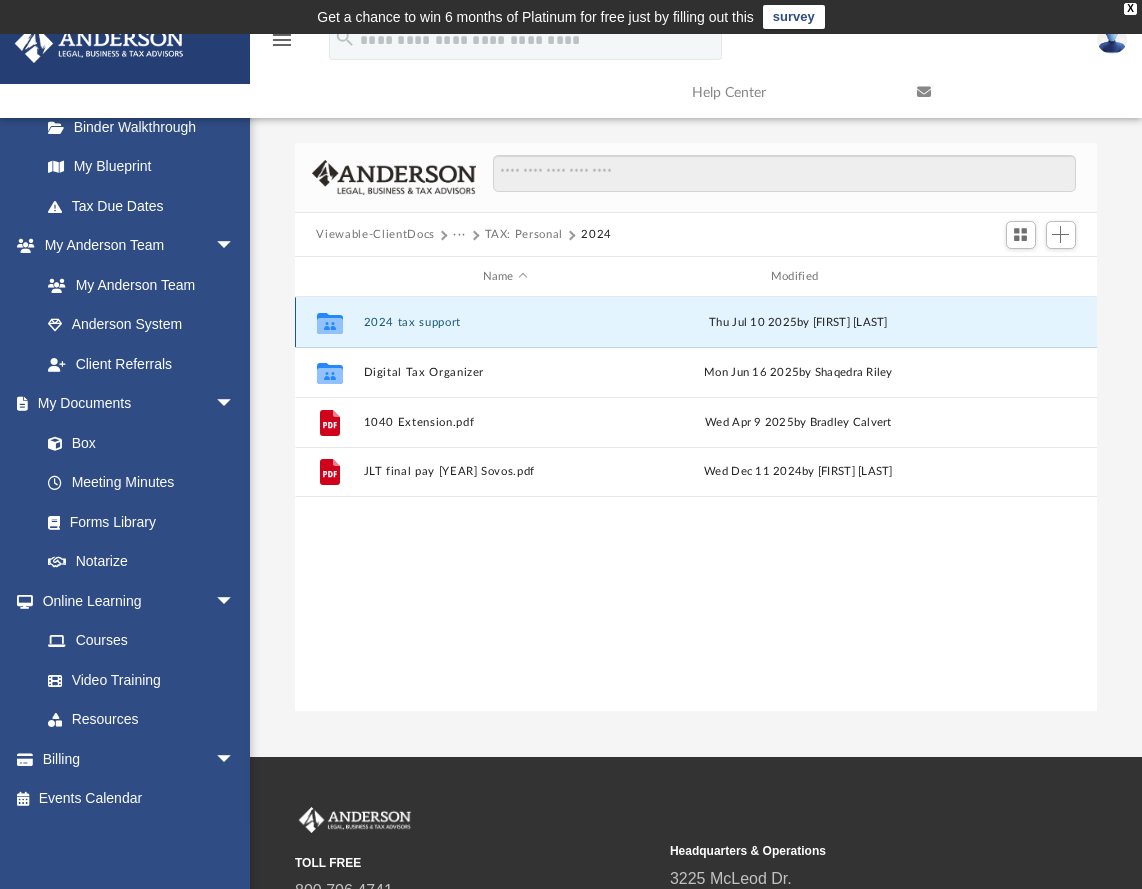 click on "2024 tax support" at bounding box center [505, 322] 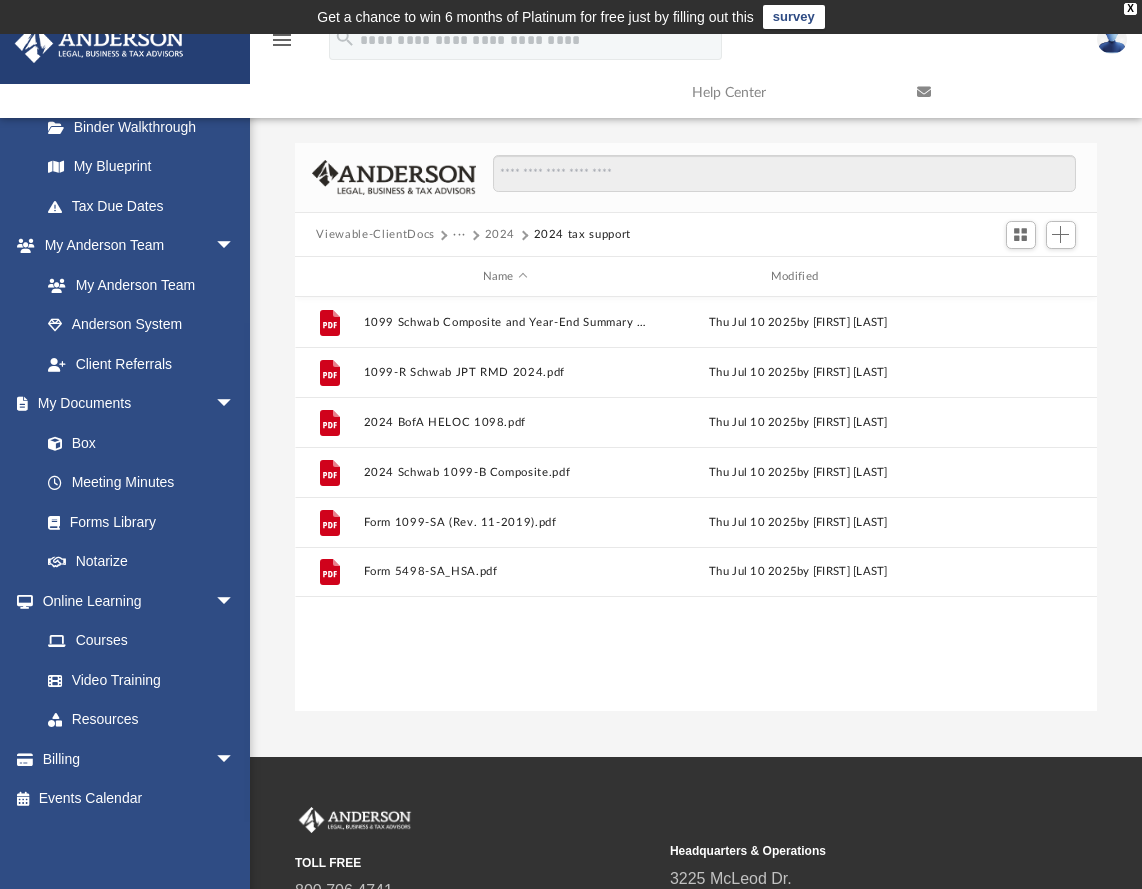 click on "2024" at bounding box center [500, 235] 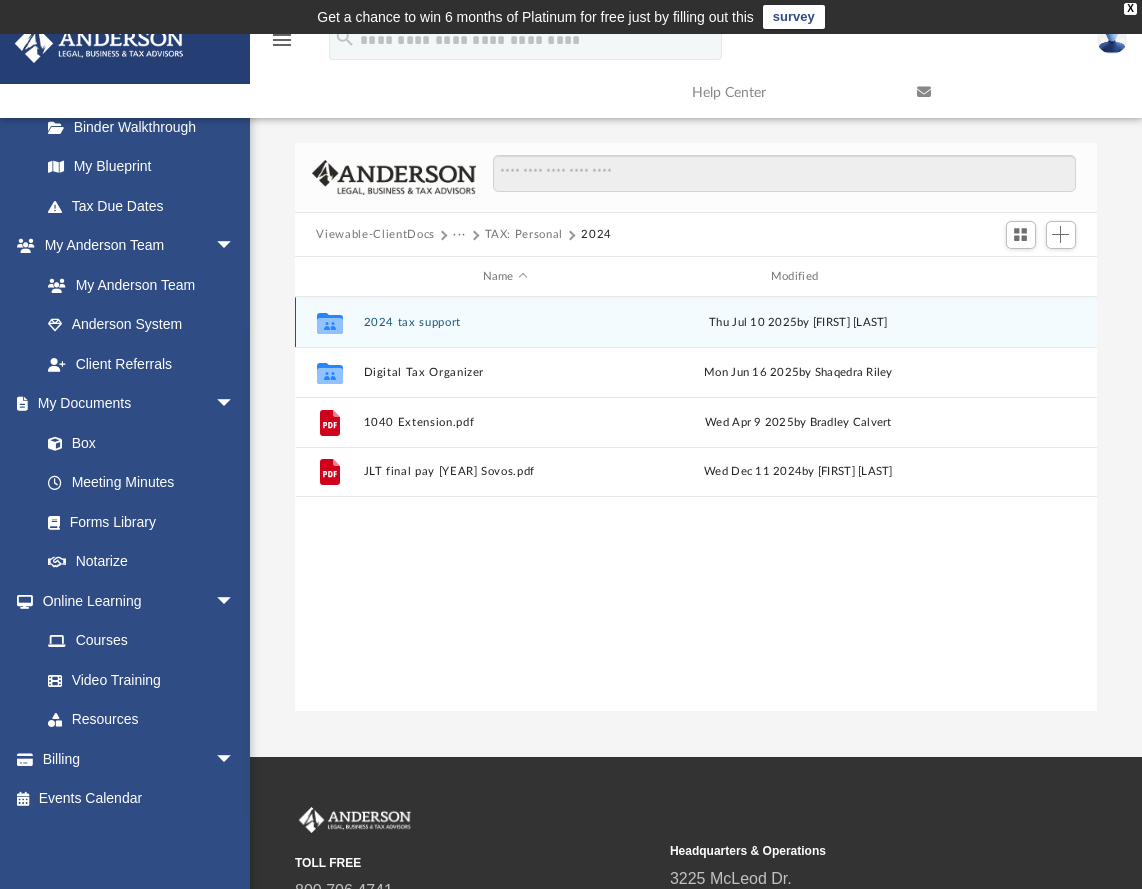 click on "2024 tax support" at bounding box center (505, 322) 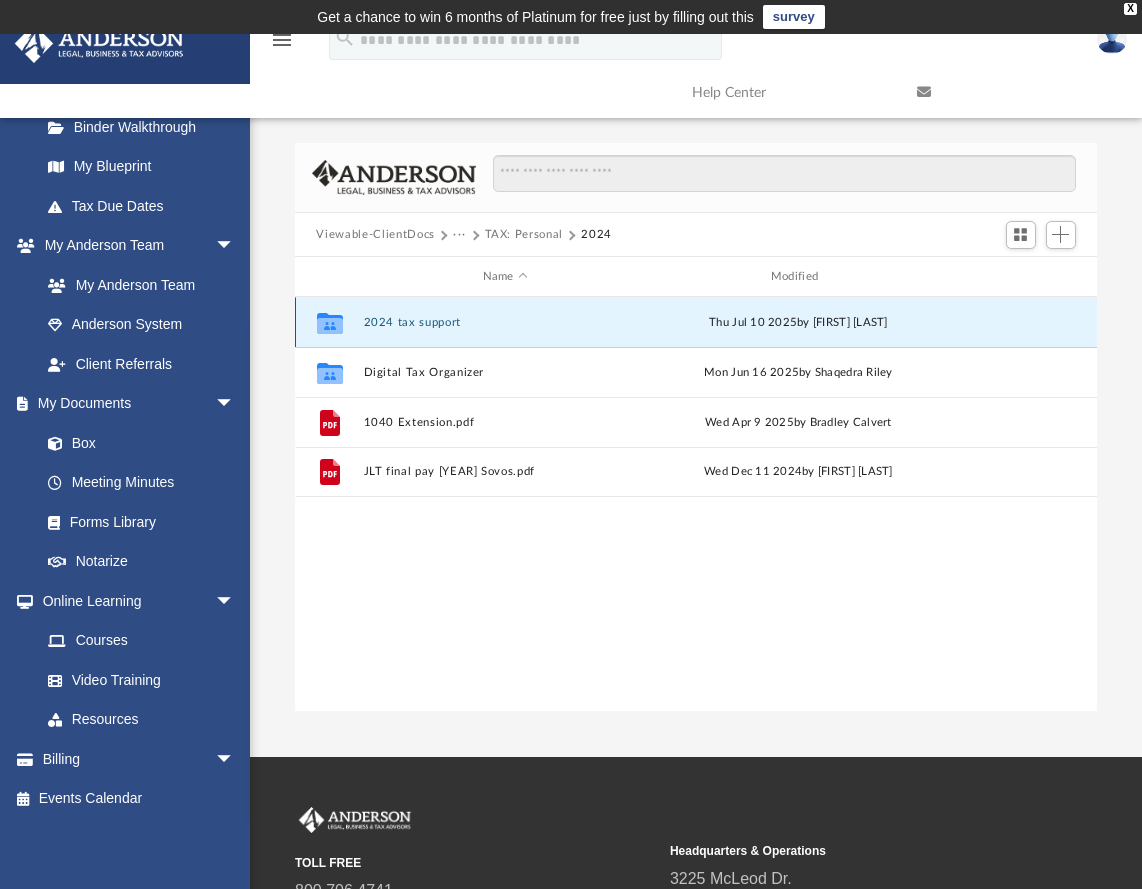 click on "2024 tax support" at bounding box center (505, 322) 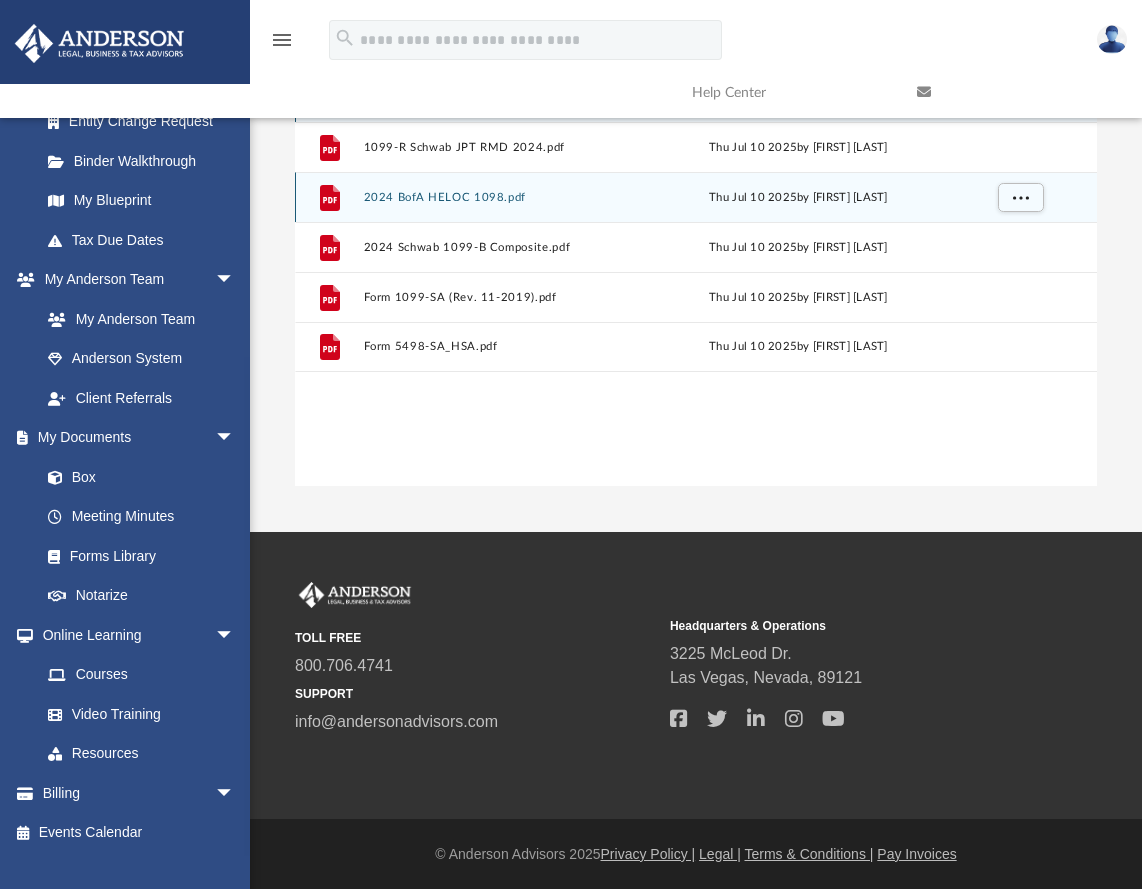 scroll, scrollTop: 0, scrollLeft: 0, axis: both 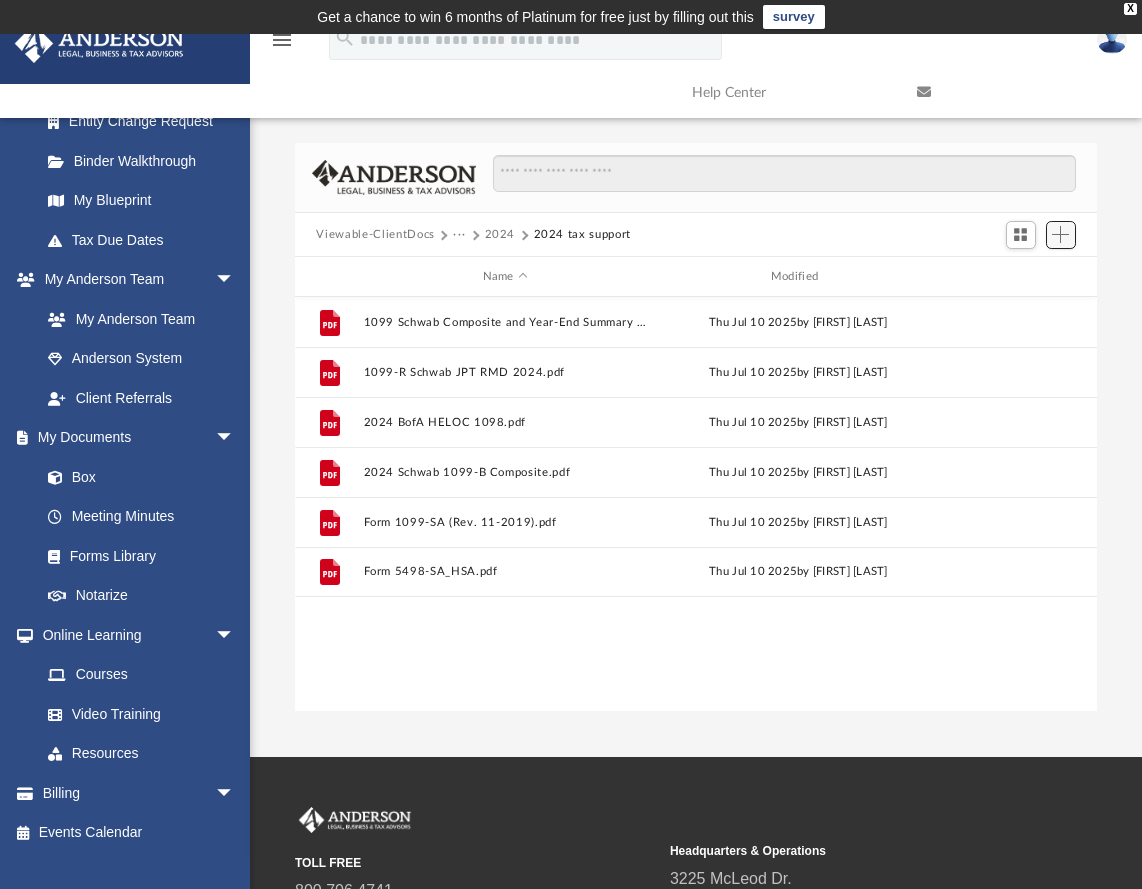 click at bounding box center (1060, 234) 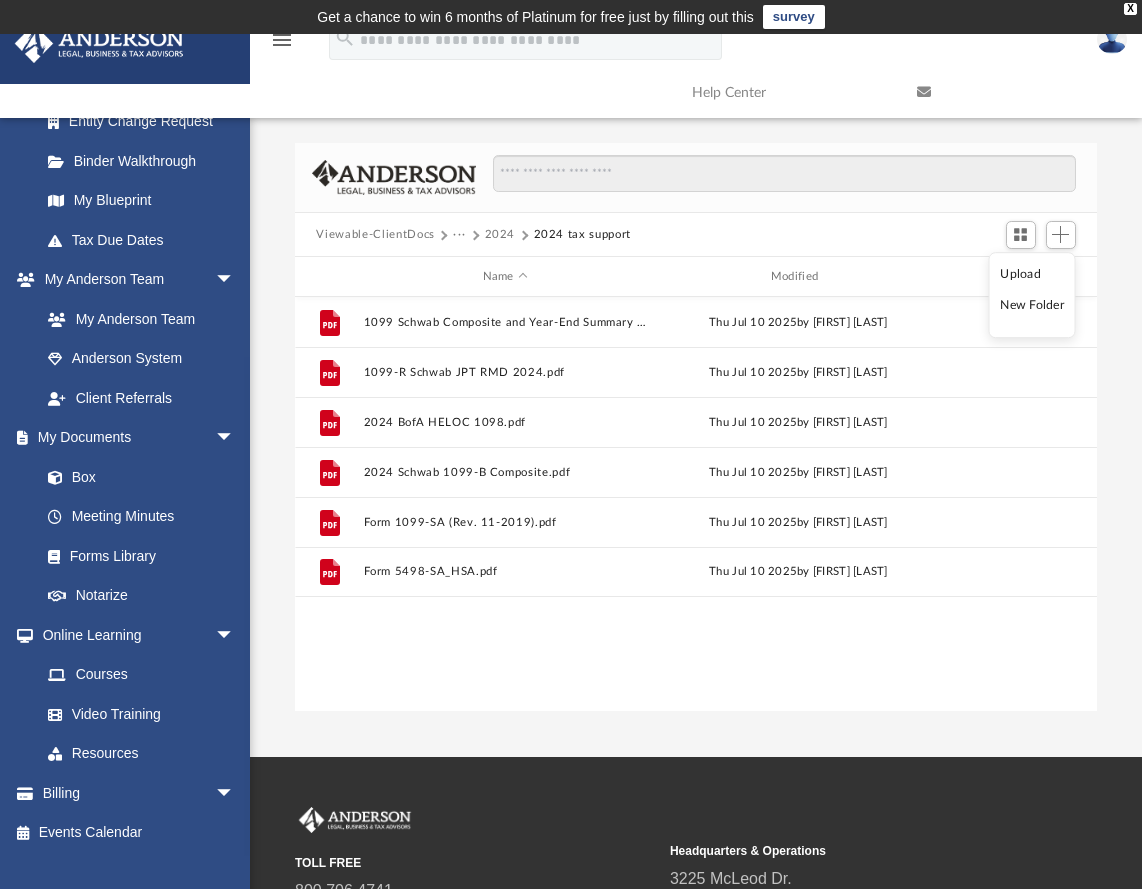 click on "Upload" at bounding box center (1032, 274) 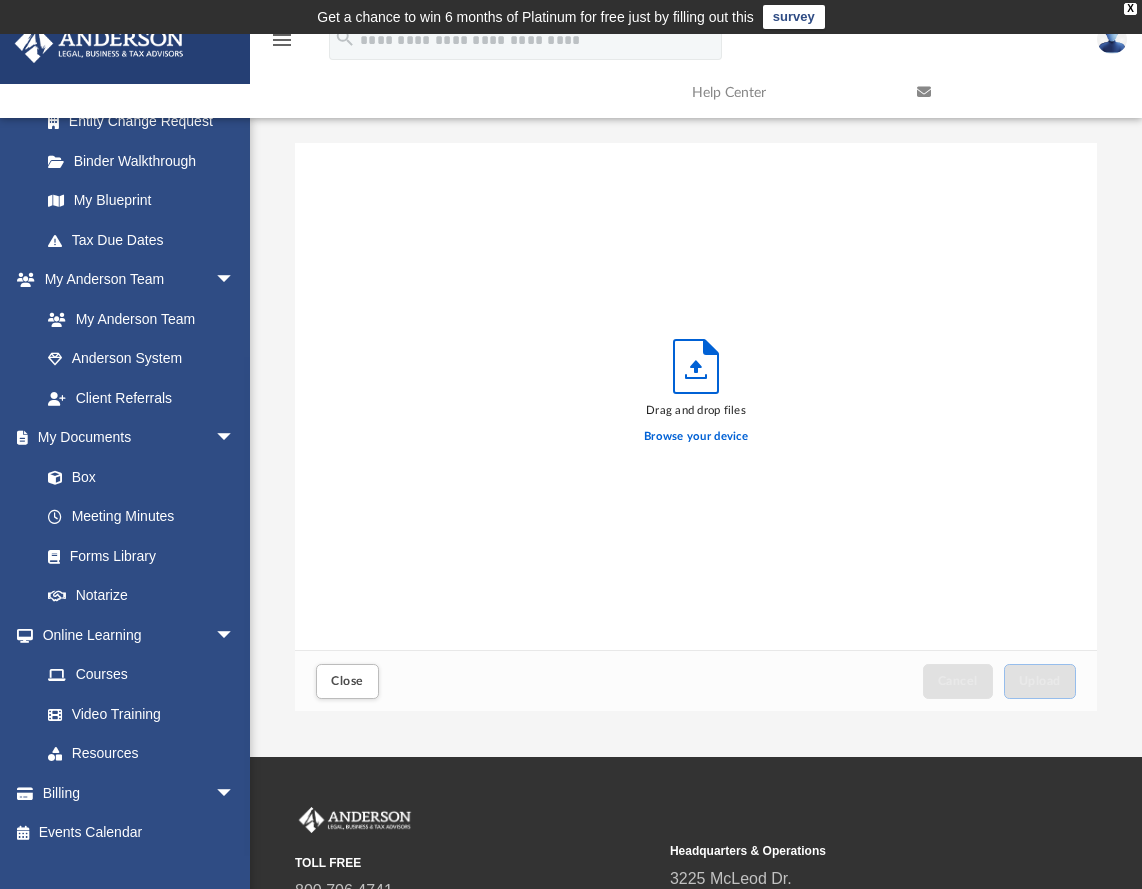 scroll, scrollTop: 17, scrollLeft: 16, axis: both 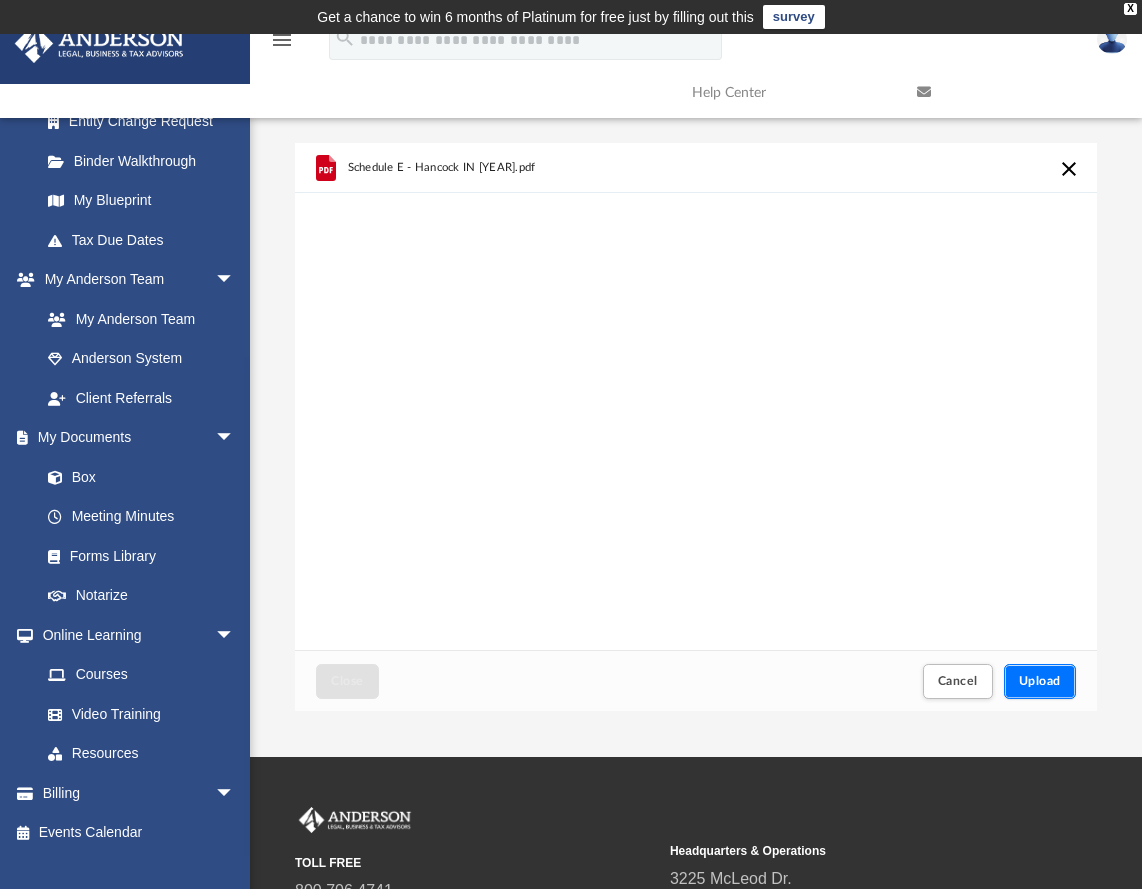 click on "Upload" at bounding box center (1040, 681) 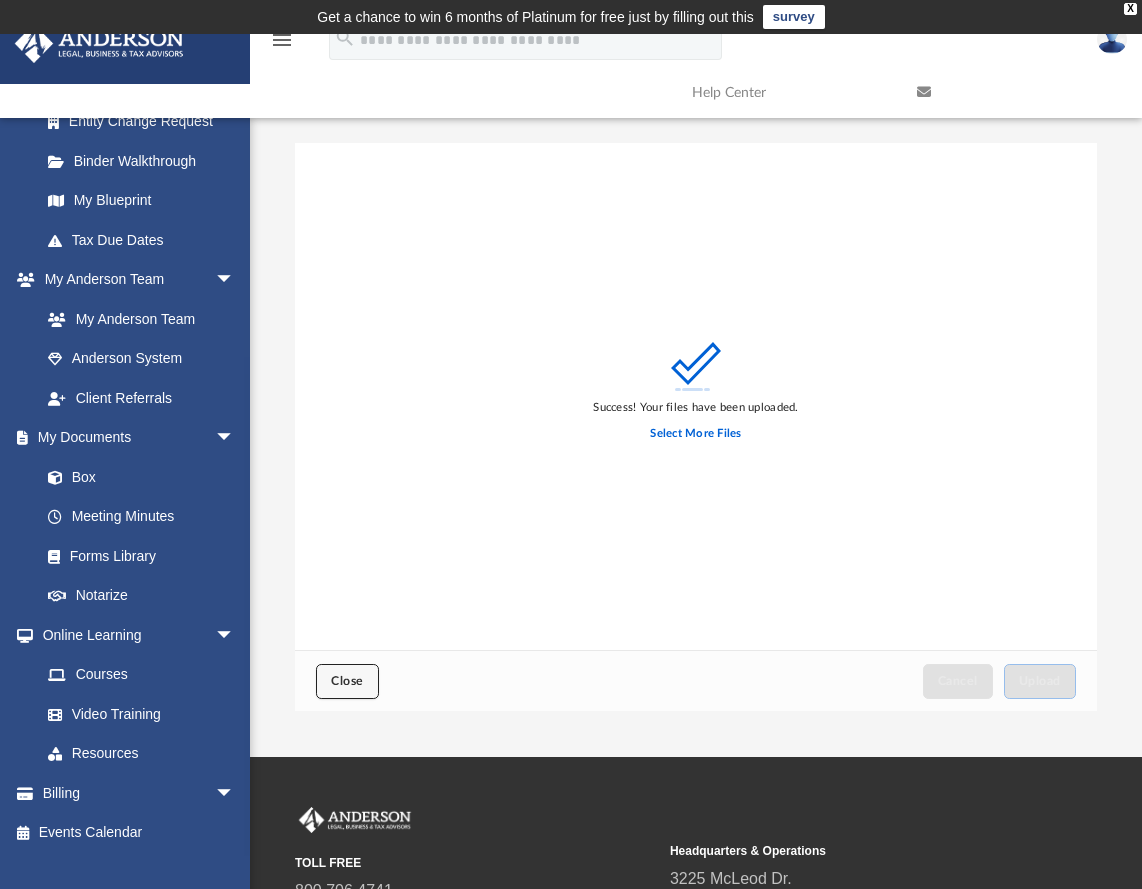 click on "Close" at bounding box center [347, 681] 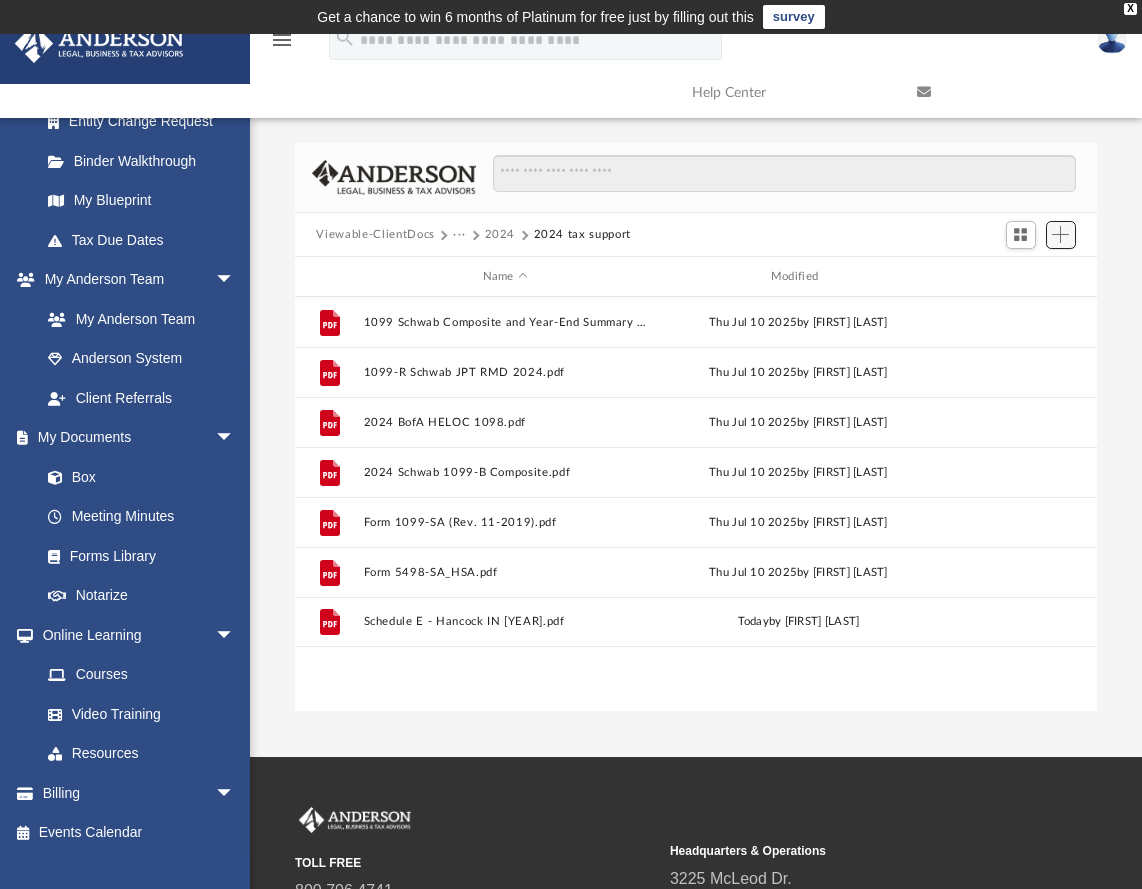 click at bounding box center (1060, 234) 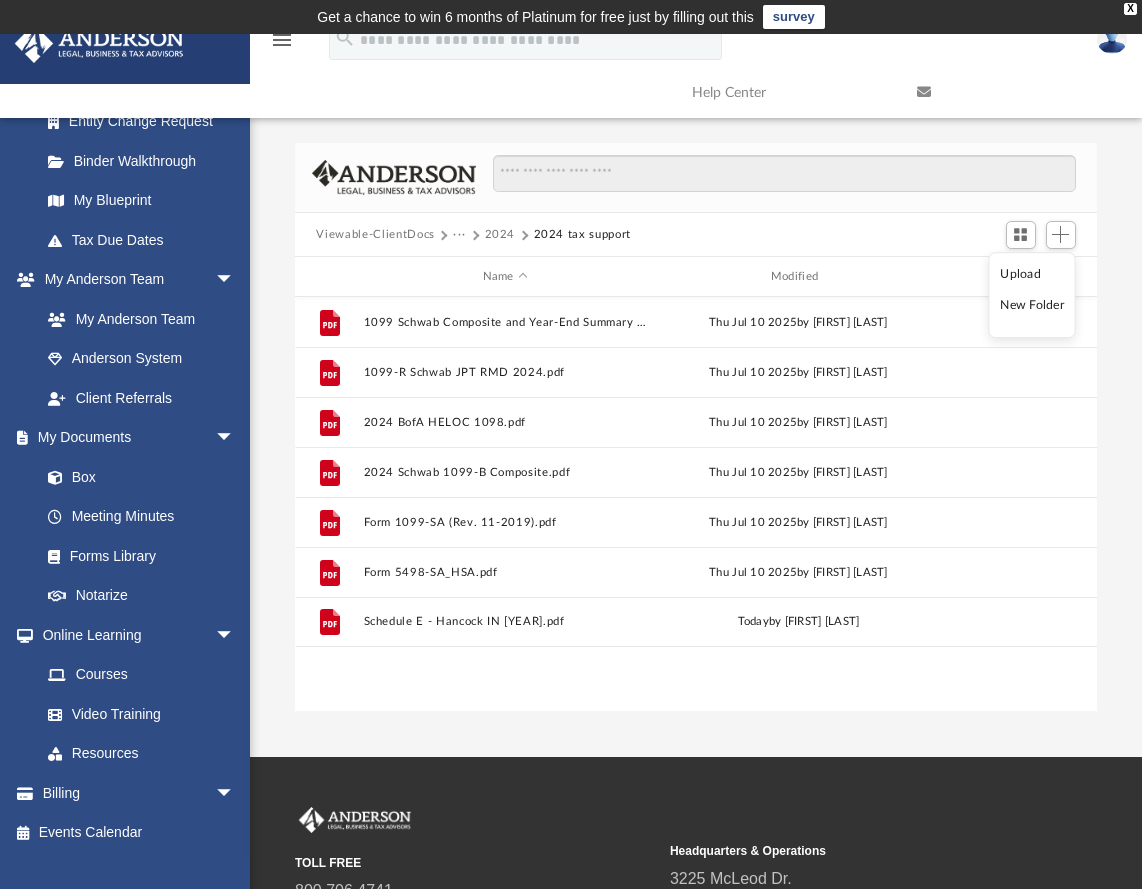 click on "Upload" at bounding box center (1032, 274) 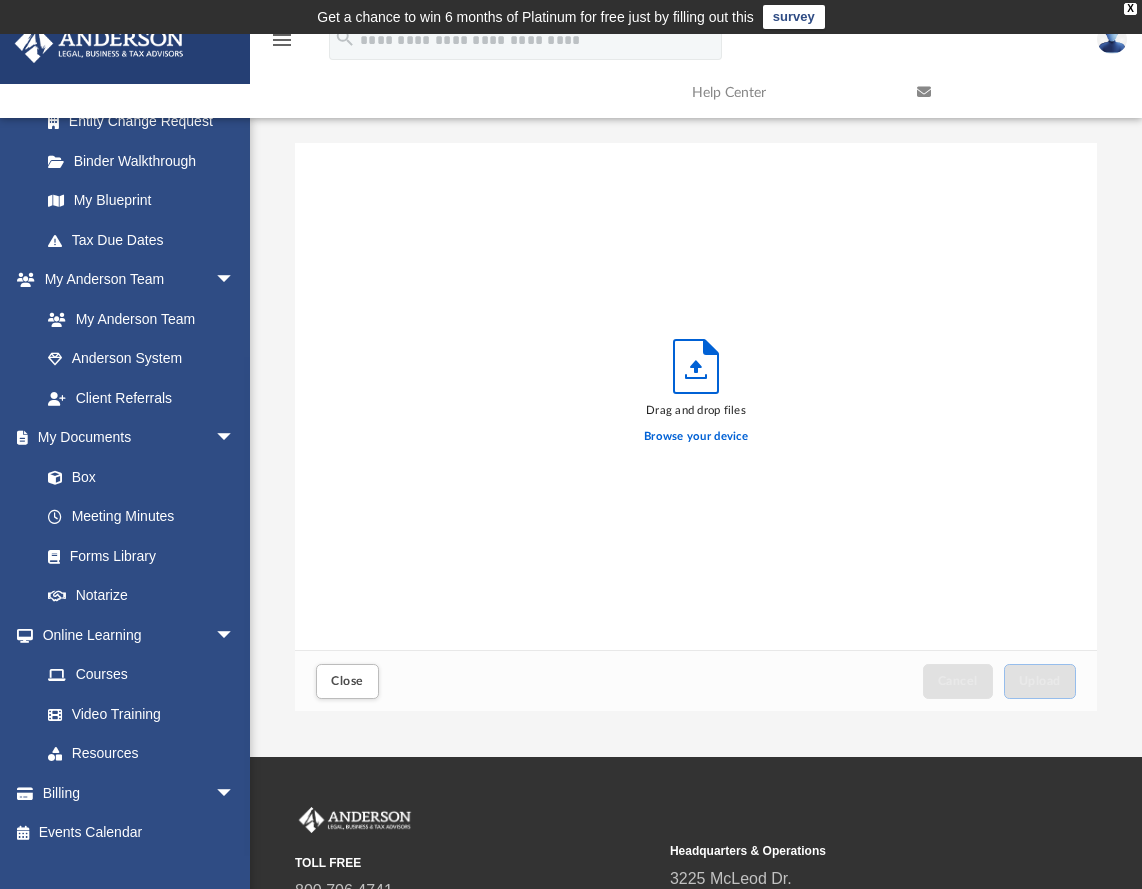 scroll, scrollTop: 17, scrollLeft: 16, axis: both 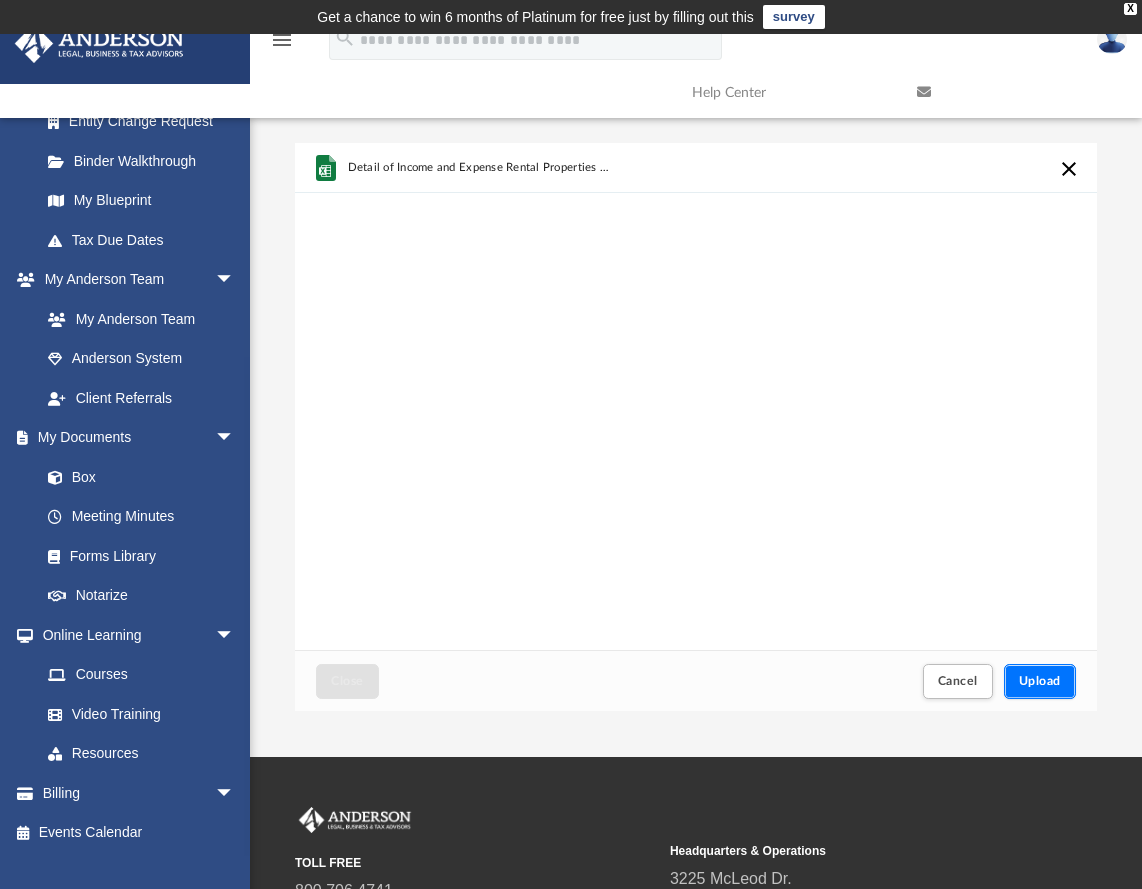 click on "Upload" at bounding box center (1040, 681) 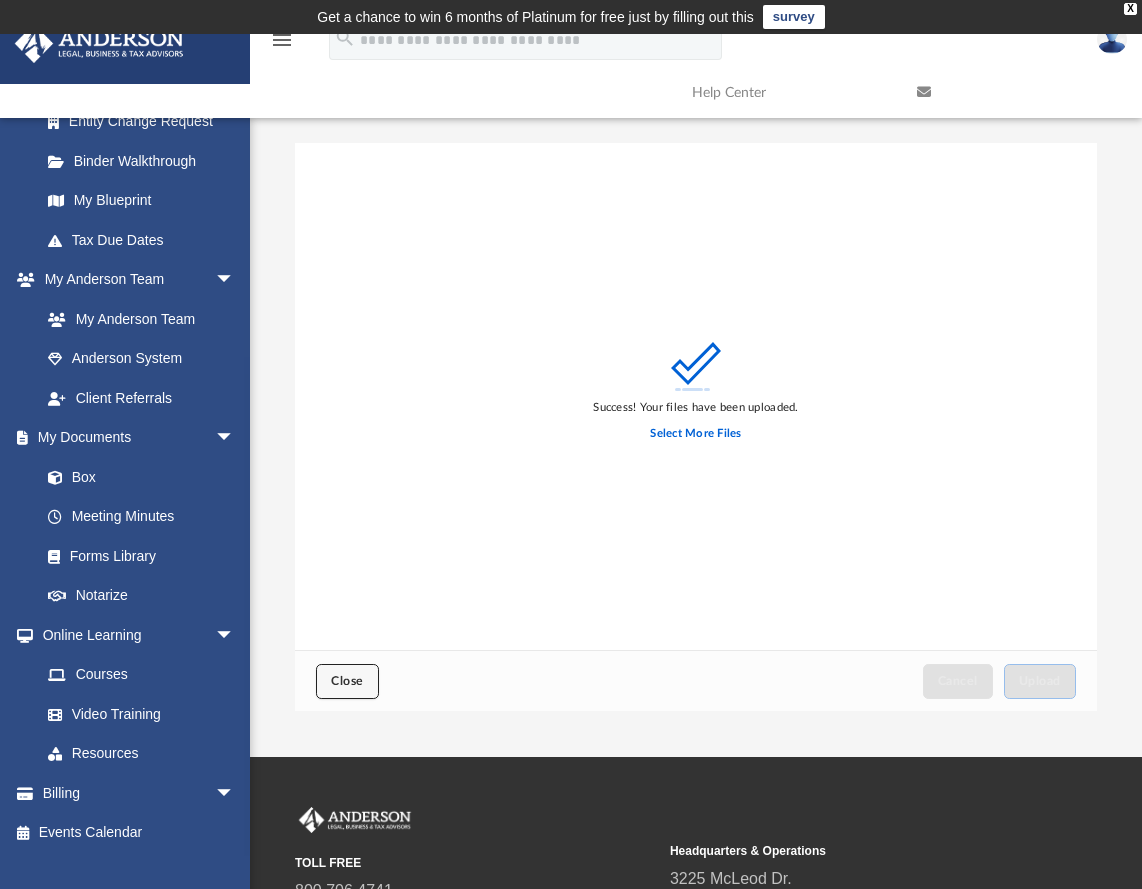 click on "Close" at bounding box center (347, 681) 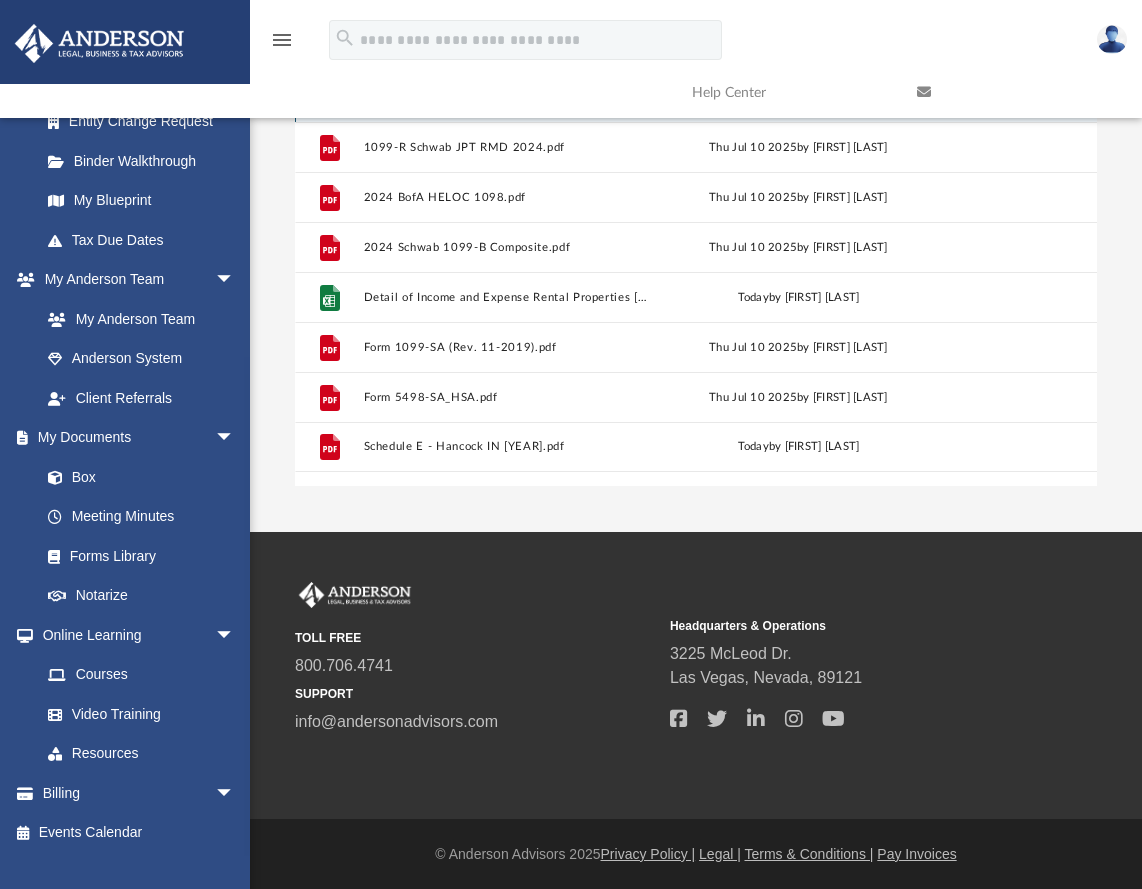 scroll, scrollTop: 0, scrollLeft: 0, axis: both 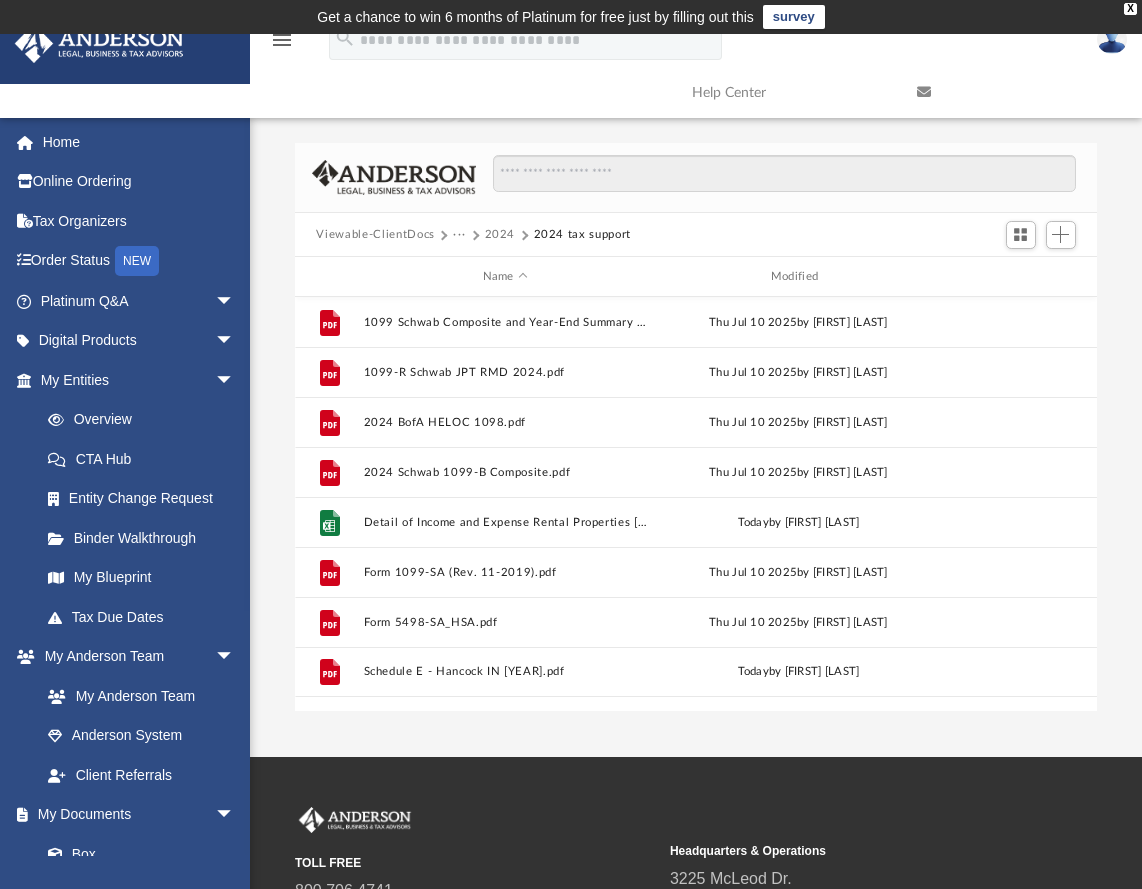 click at bounding box center (1112, 39) 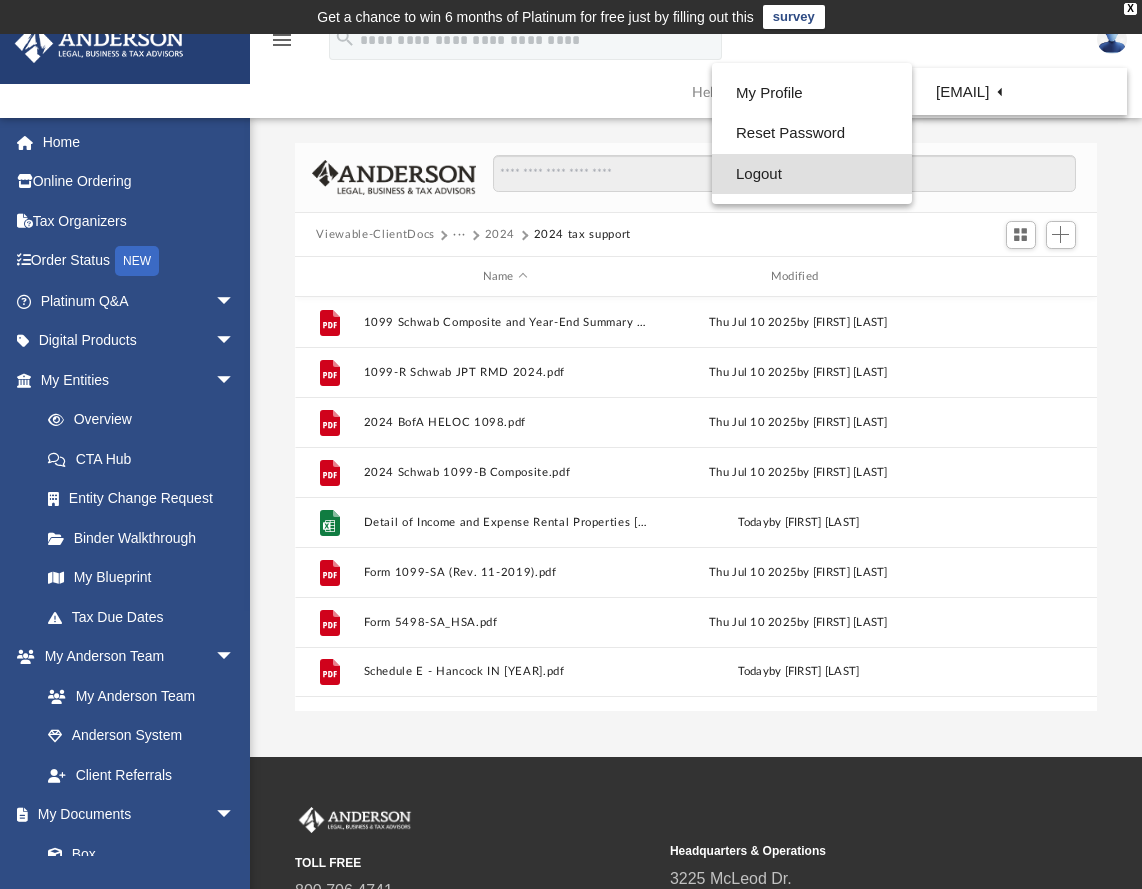 click on "Logout" at bounding box center [812, 174] 